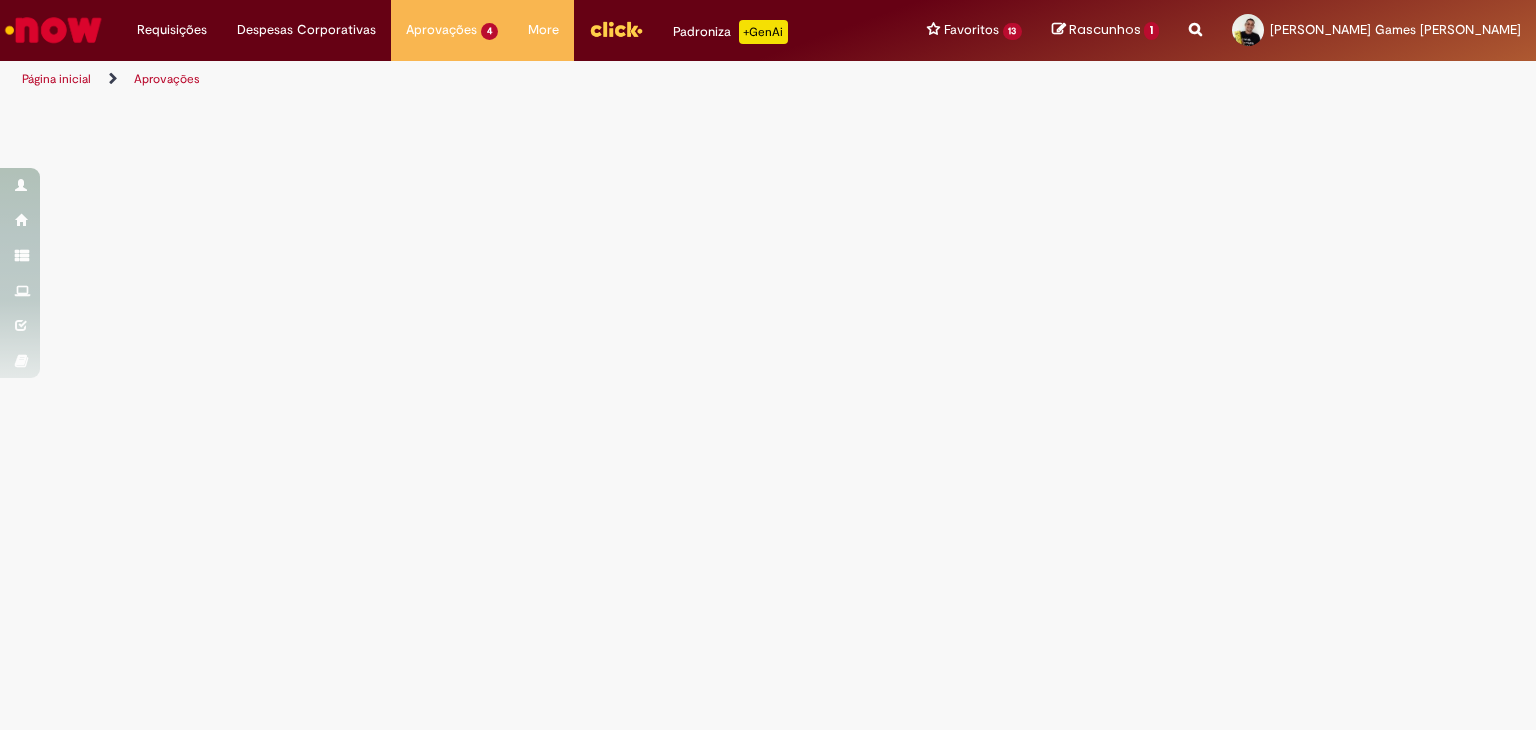 scroll, scrollTop: 0, scrollLeft: 0, axis: both 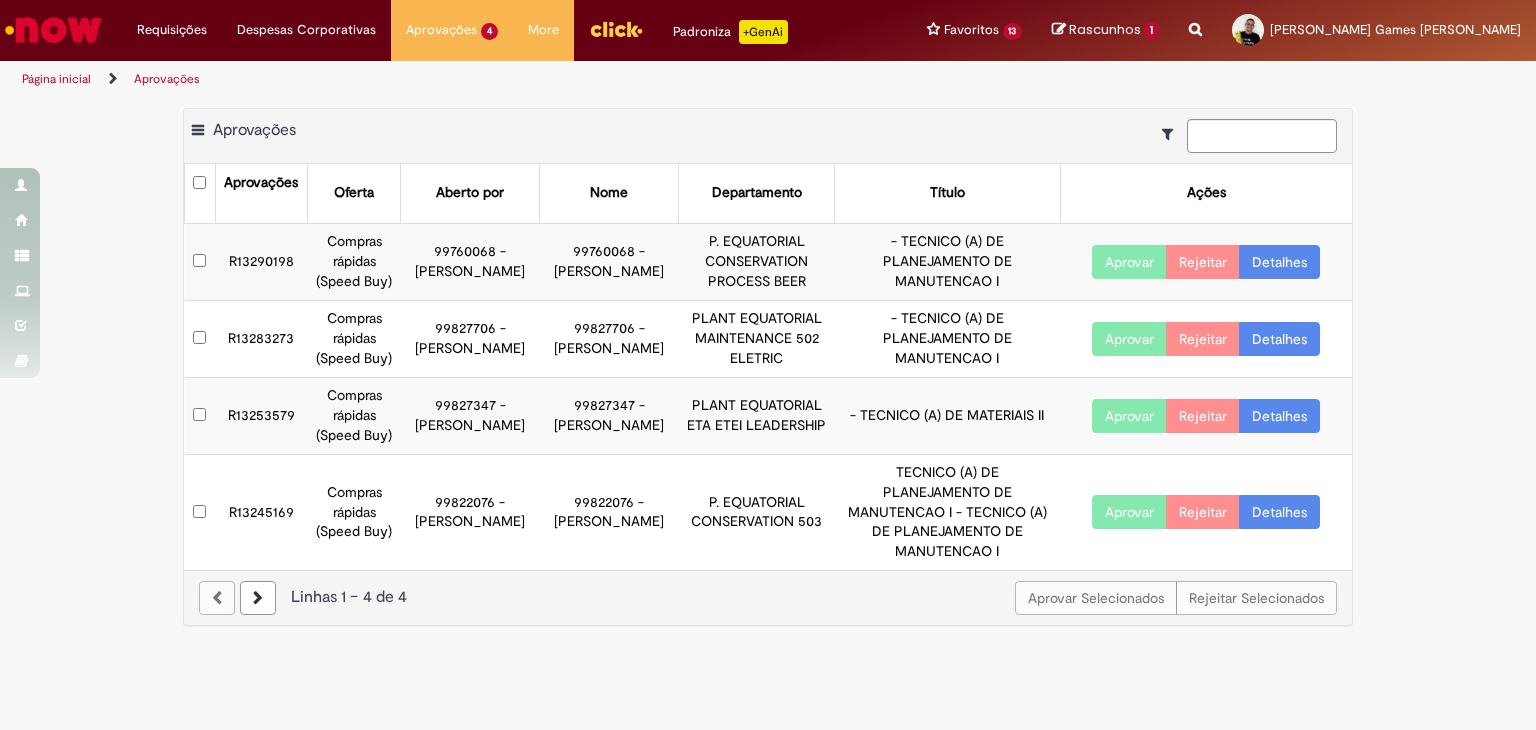 click on "Aprovar" at bounding box center (1129, 262) 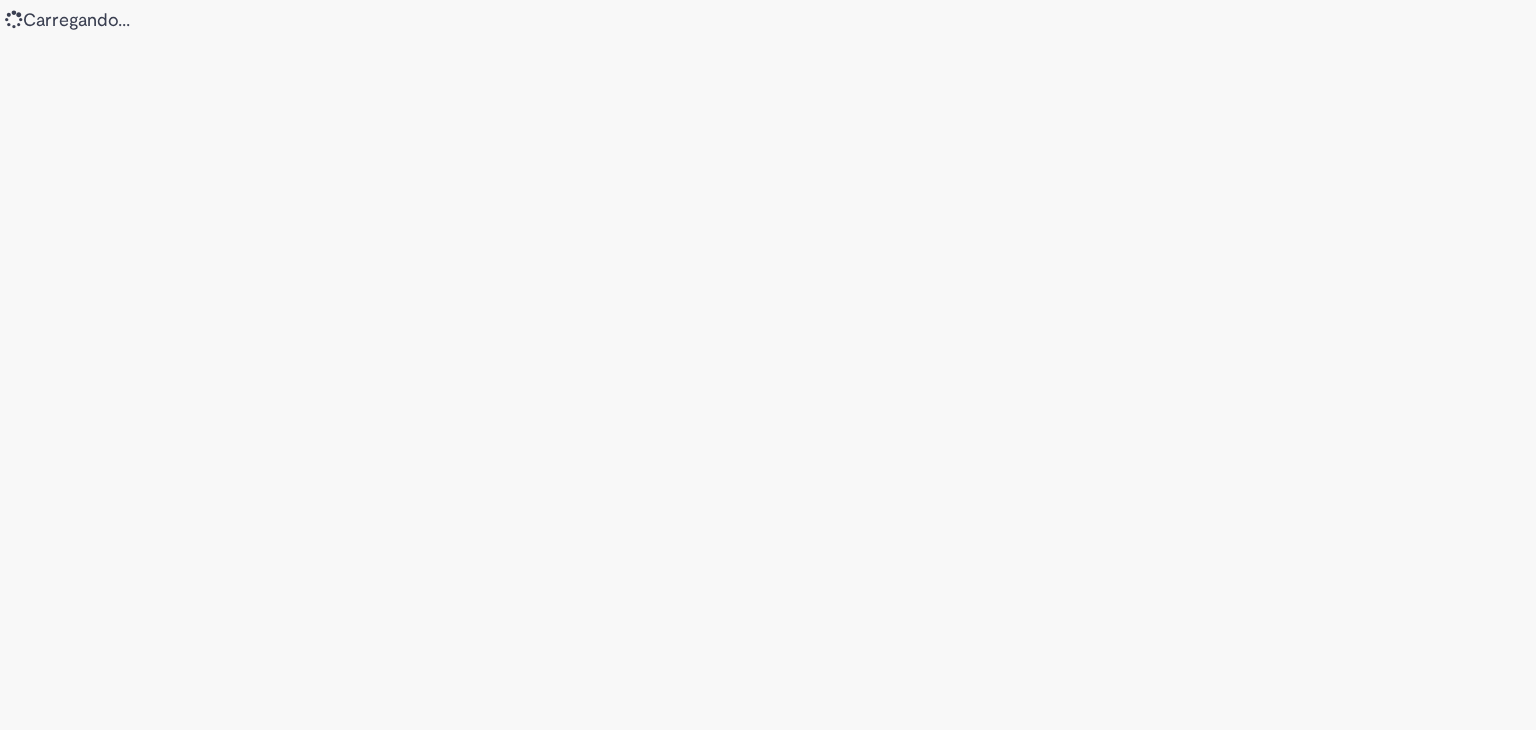 scroll, scrollTop: 0, scrollLeft: 0, axis: both 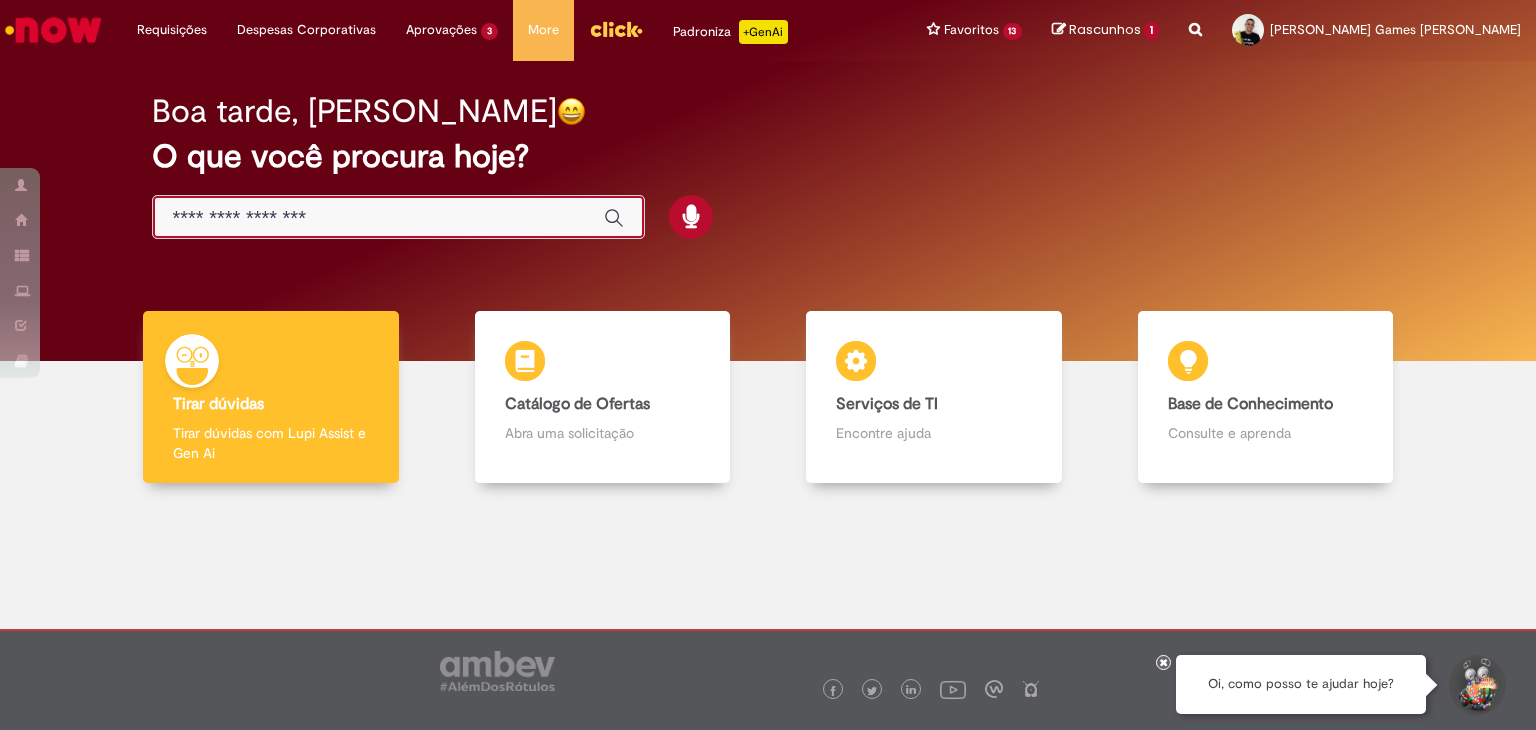 click at bounding box center (378, 218) 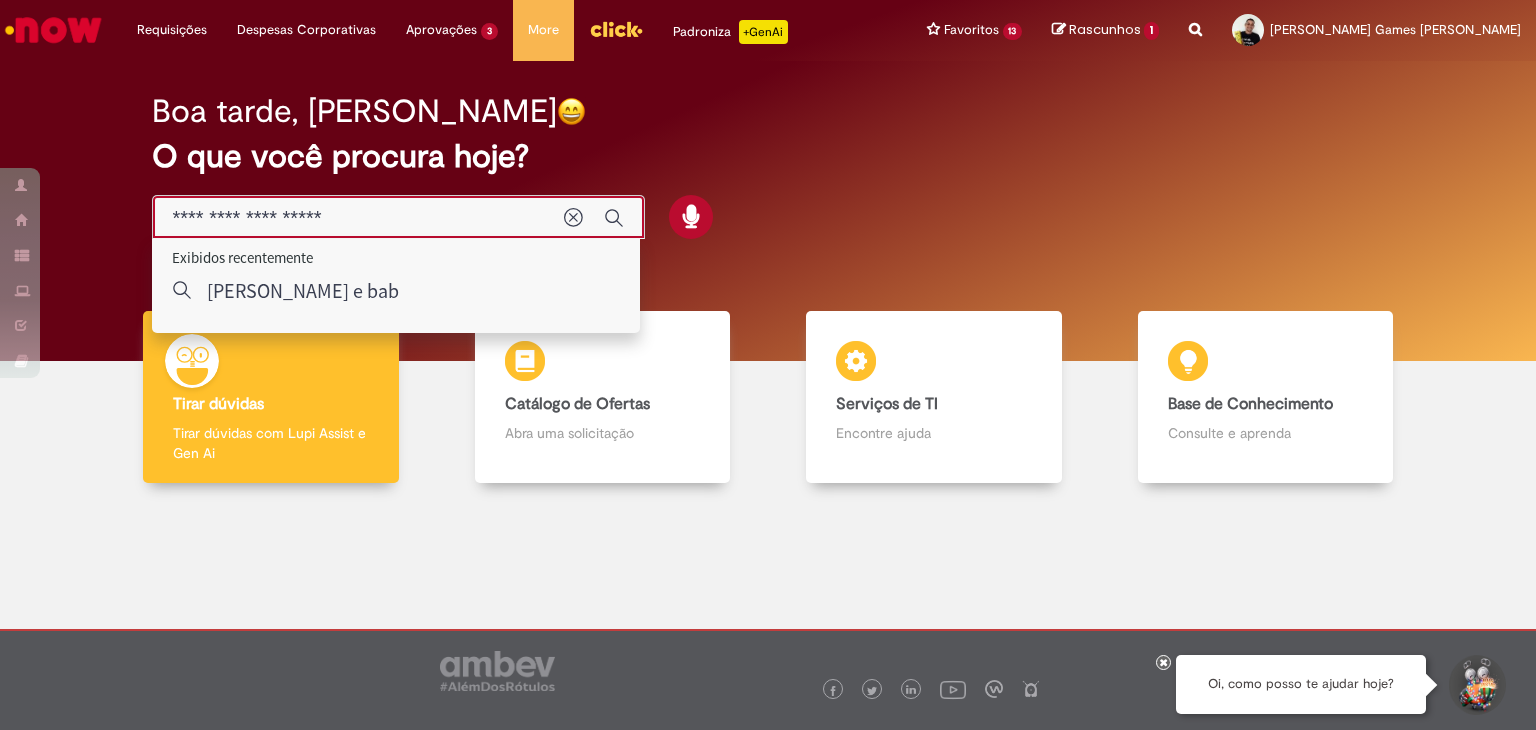 type on "**********" 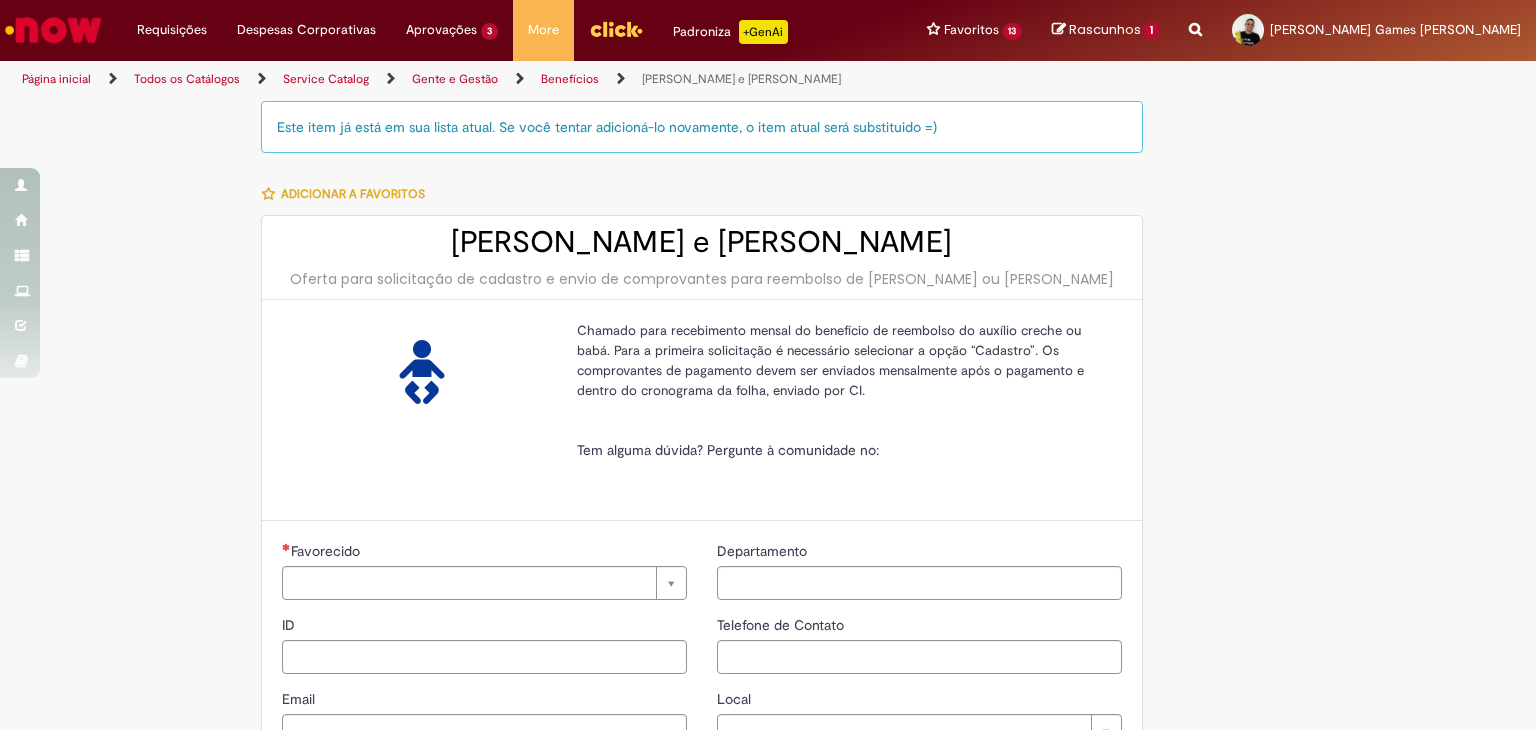 type on "********" 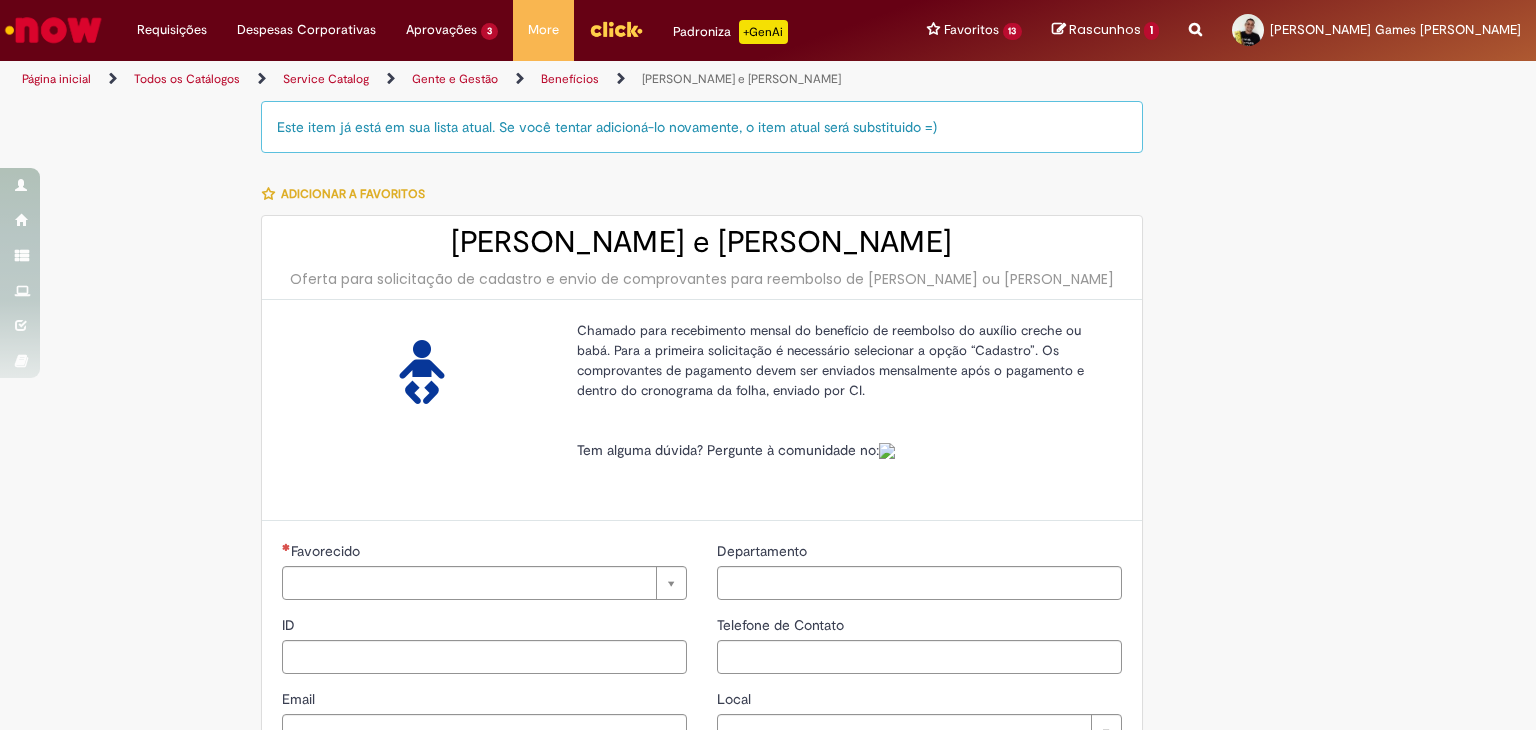 type on "**********" 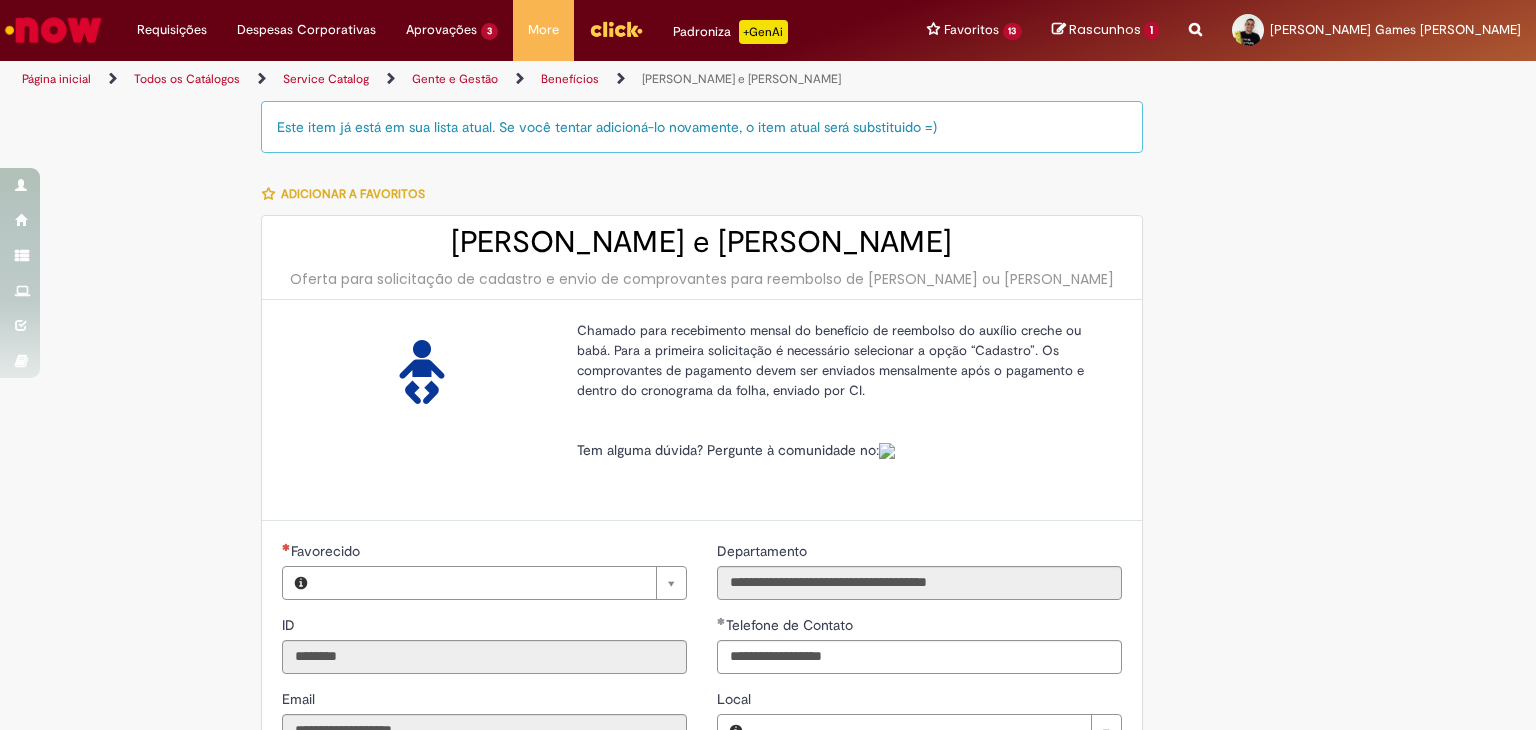 type on "**********" 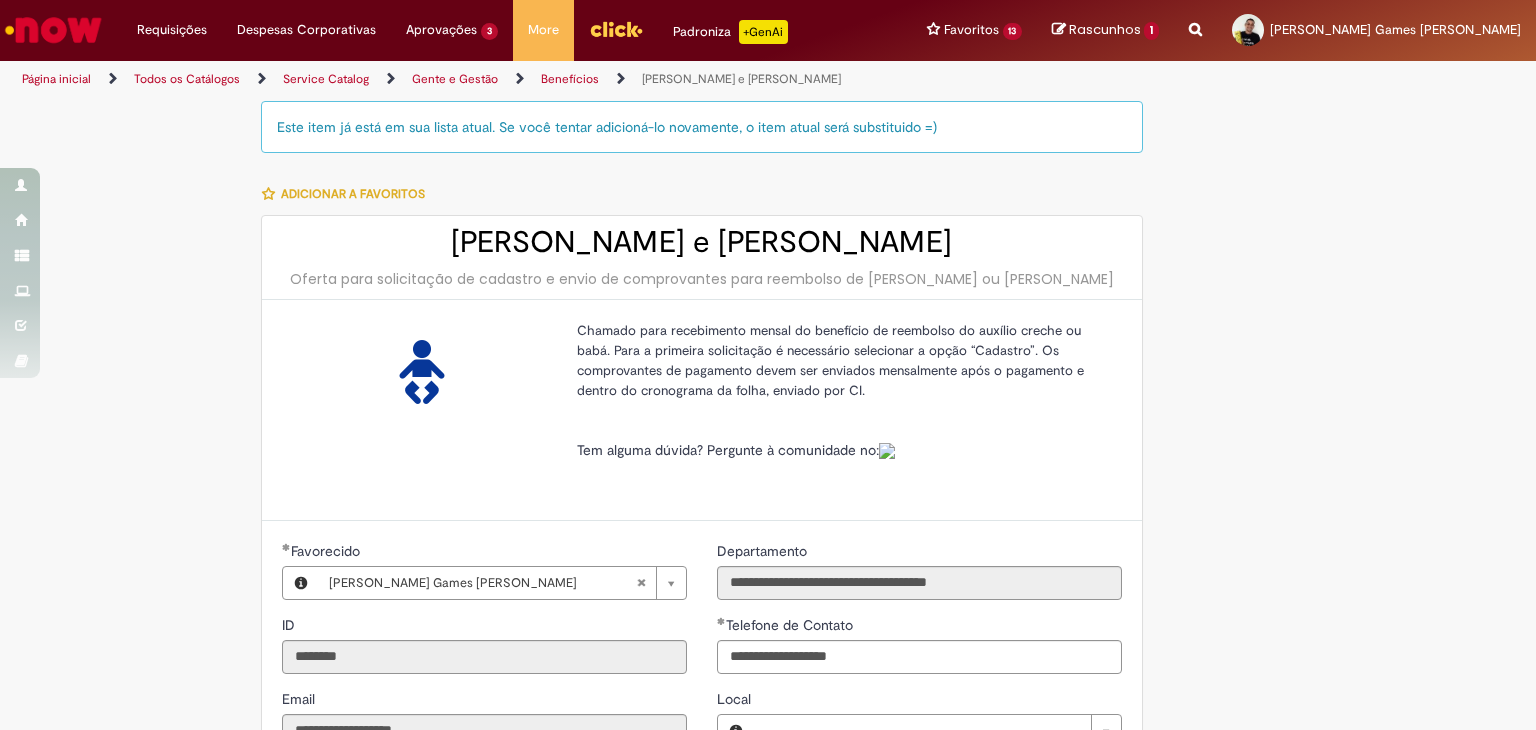 type on "**********" 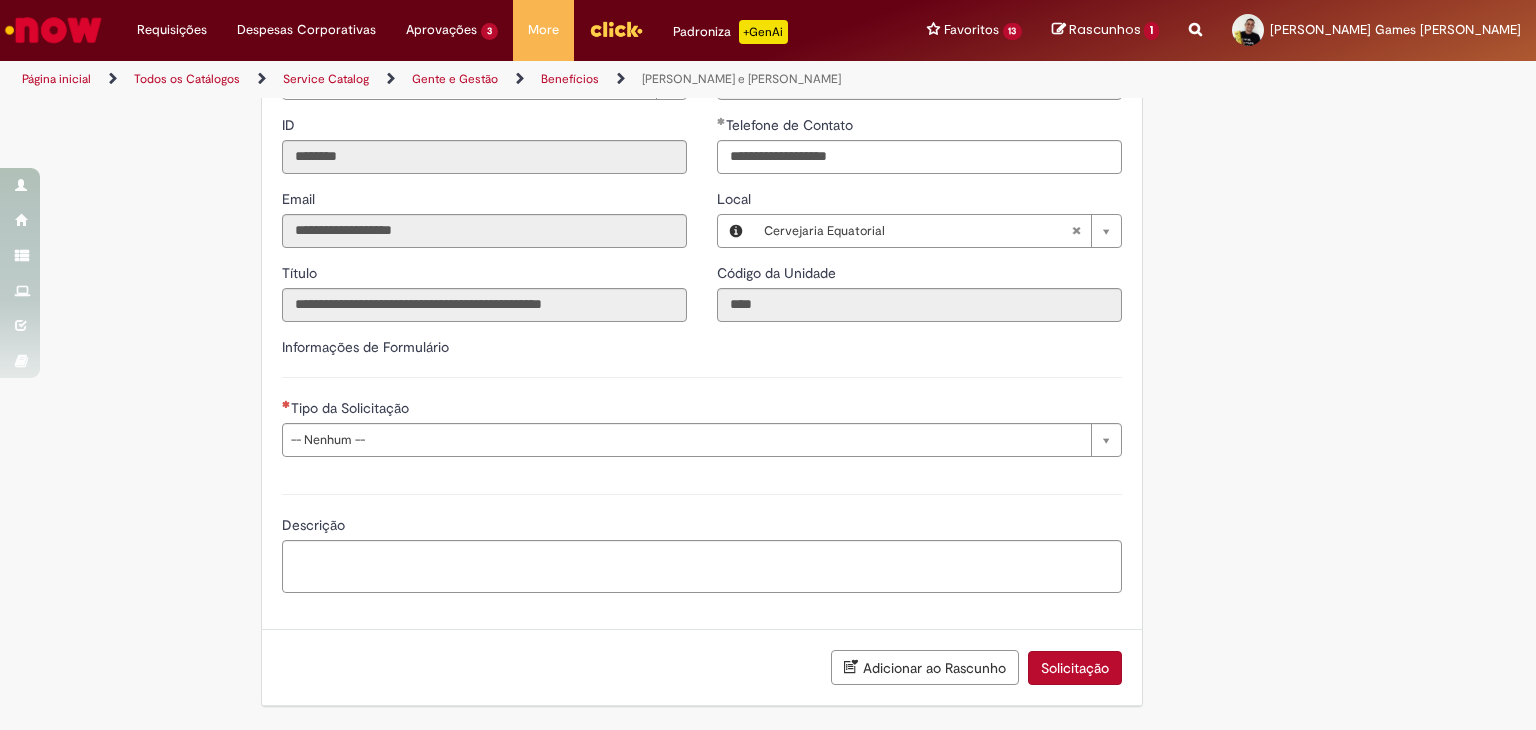 scroll, scrollTop: 518, scrollLeft: 0, axis: vertical 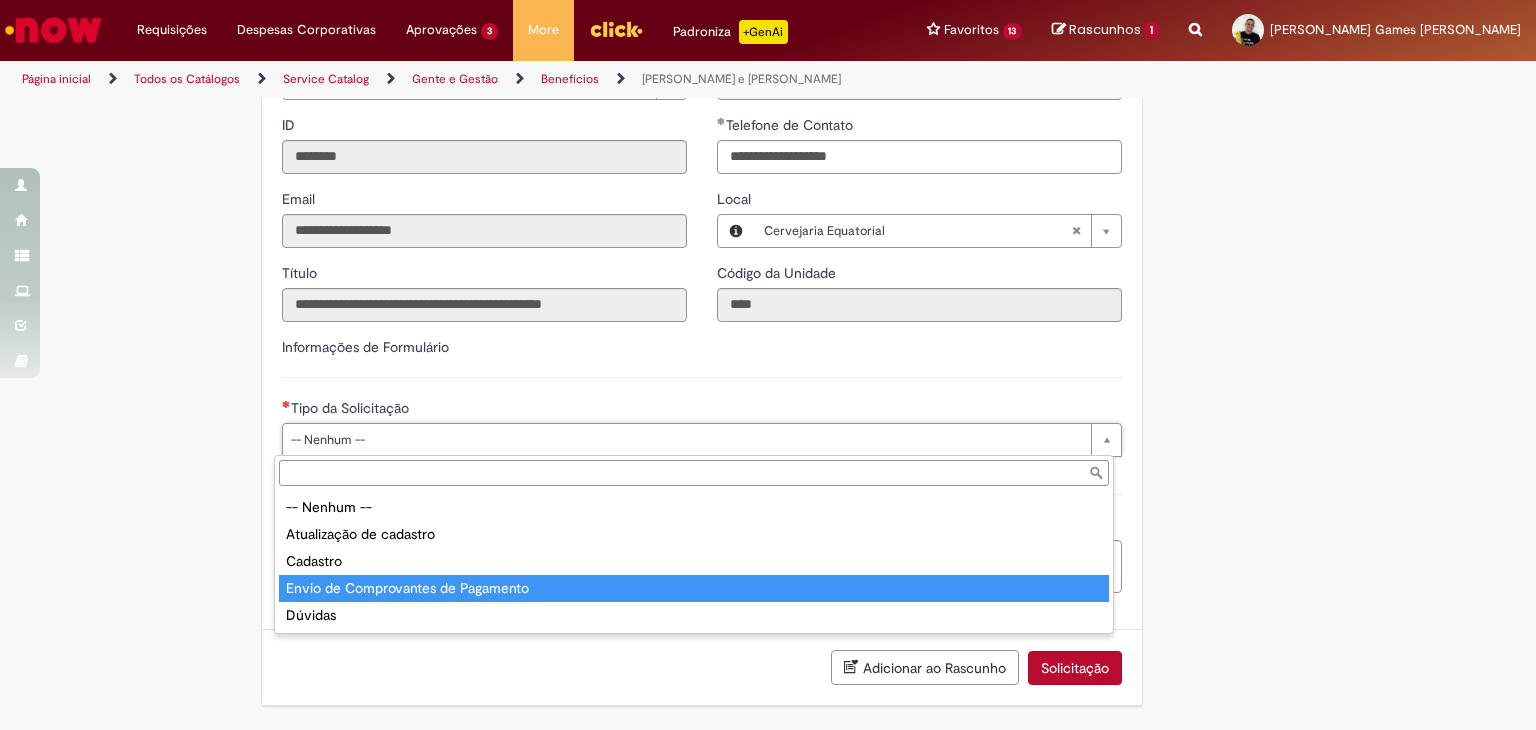 type on "**********" 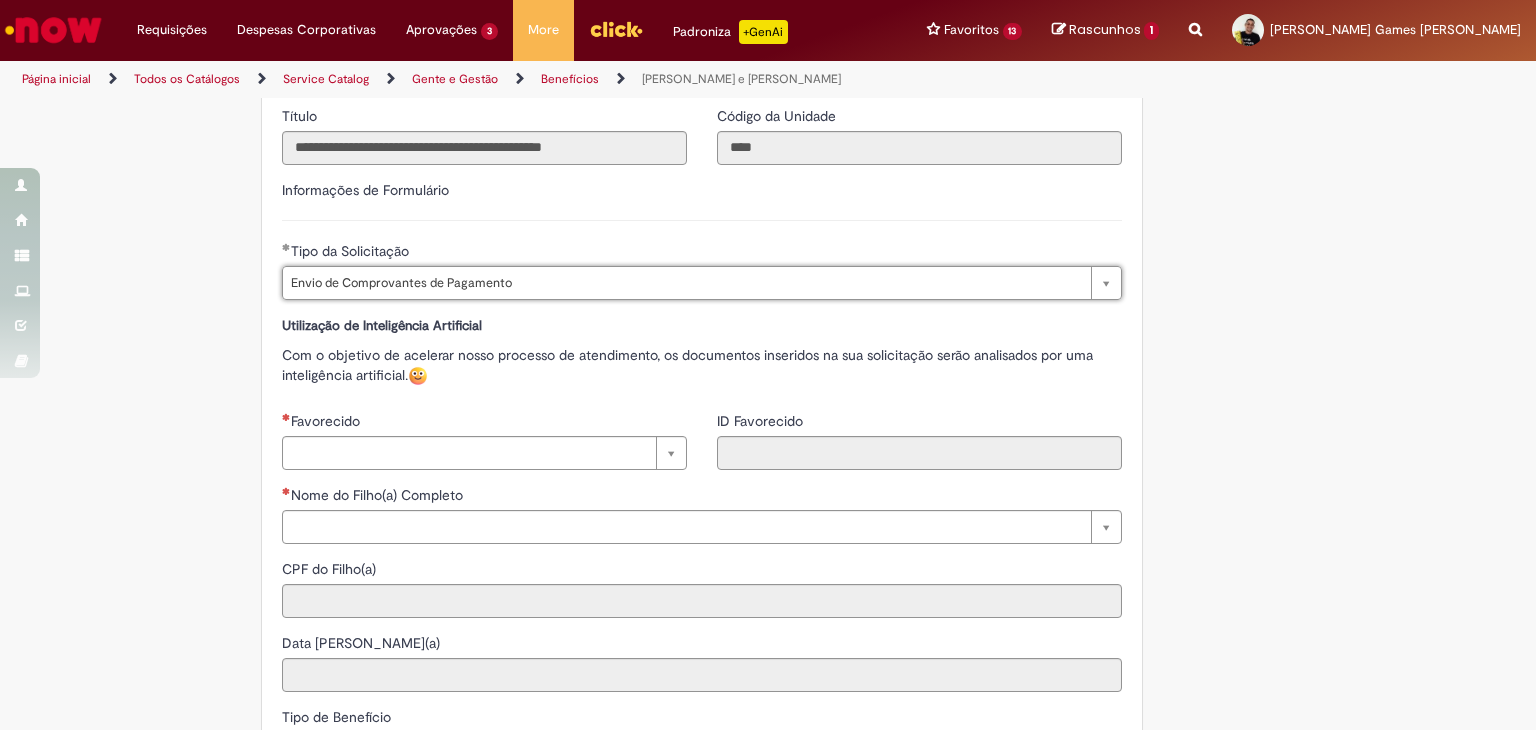 scroll, scrollTop: 667, scrollLeft: 0, axis: vertical 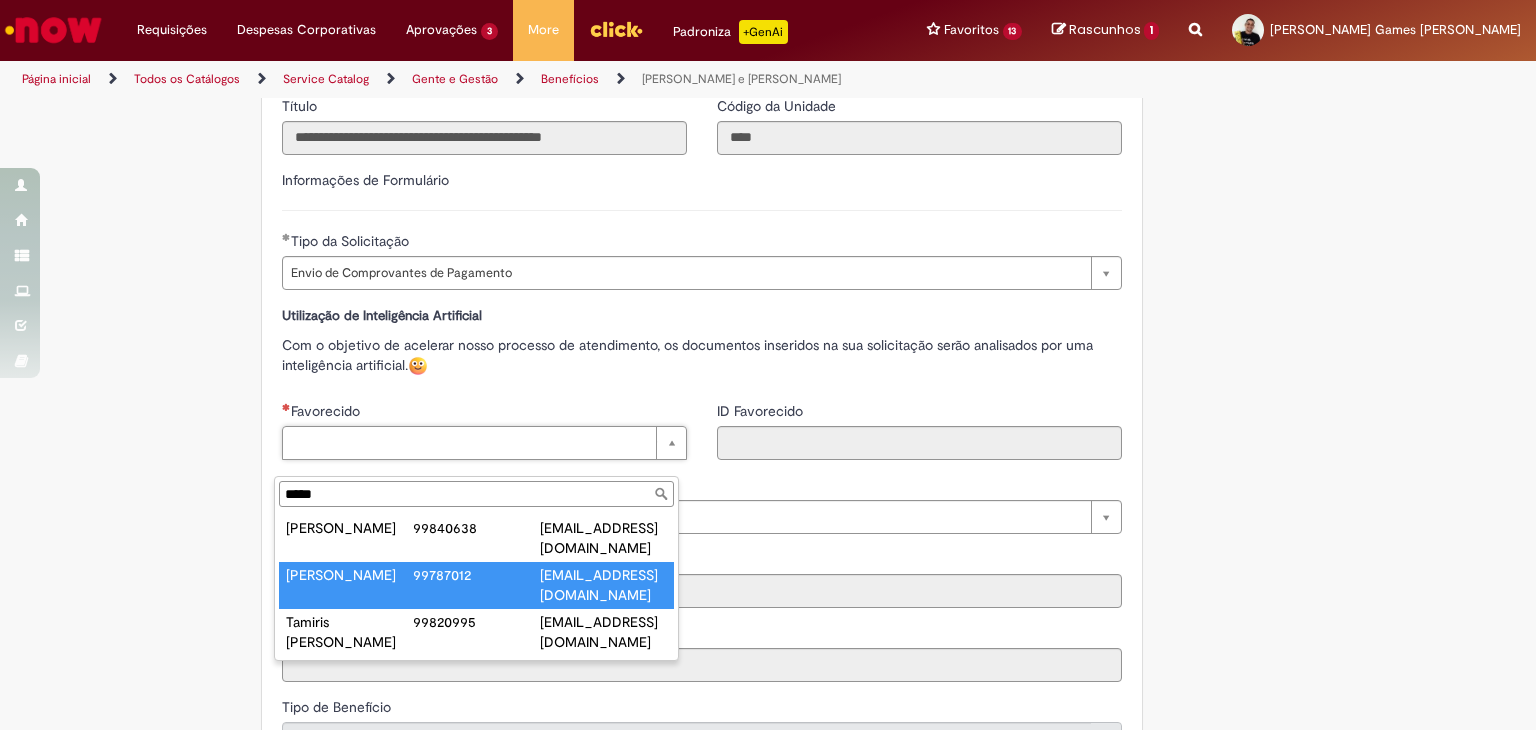 type on "*****" 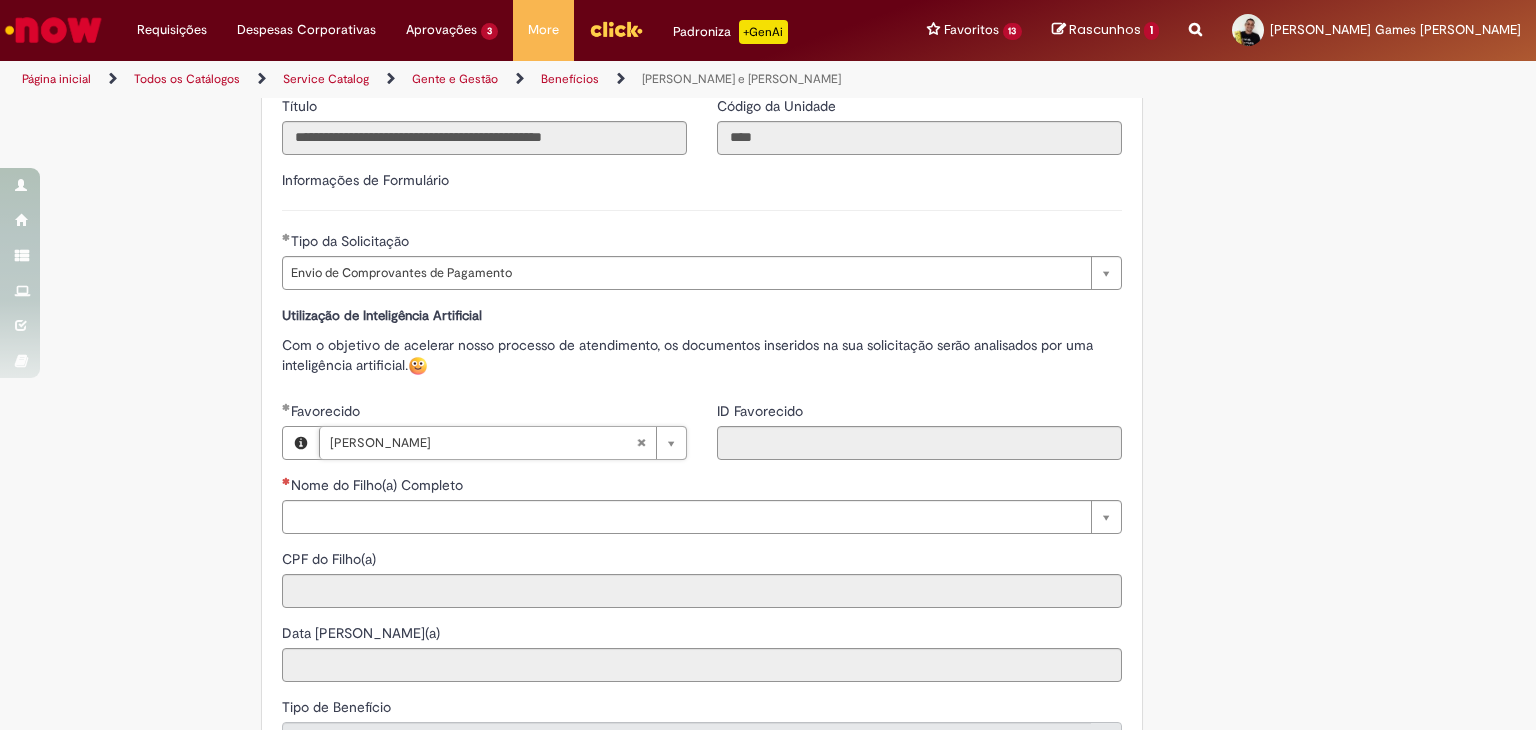type on "********" 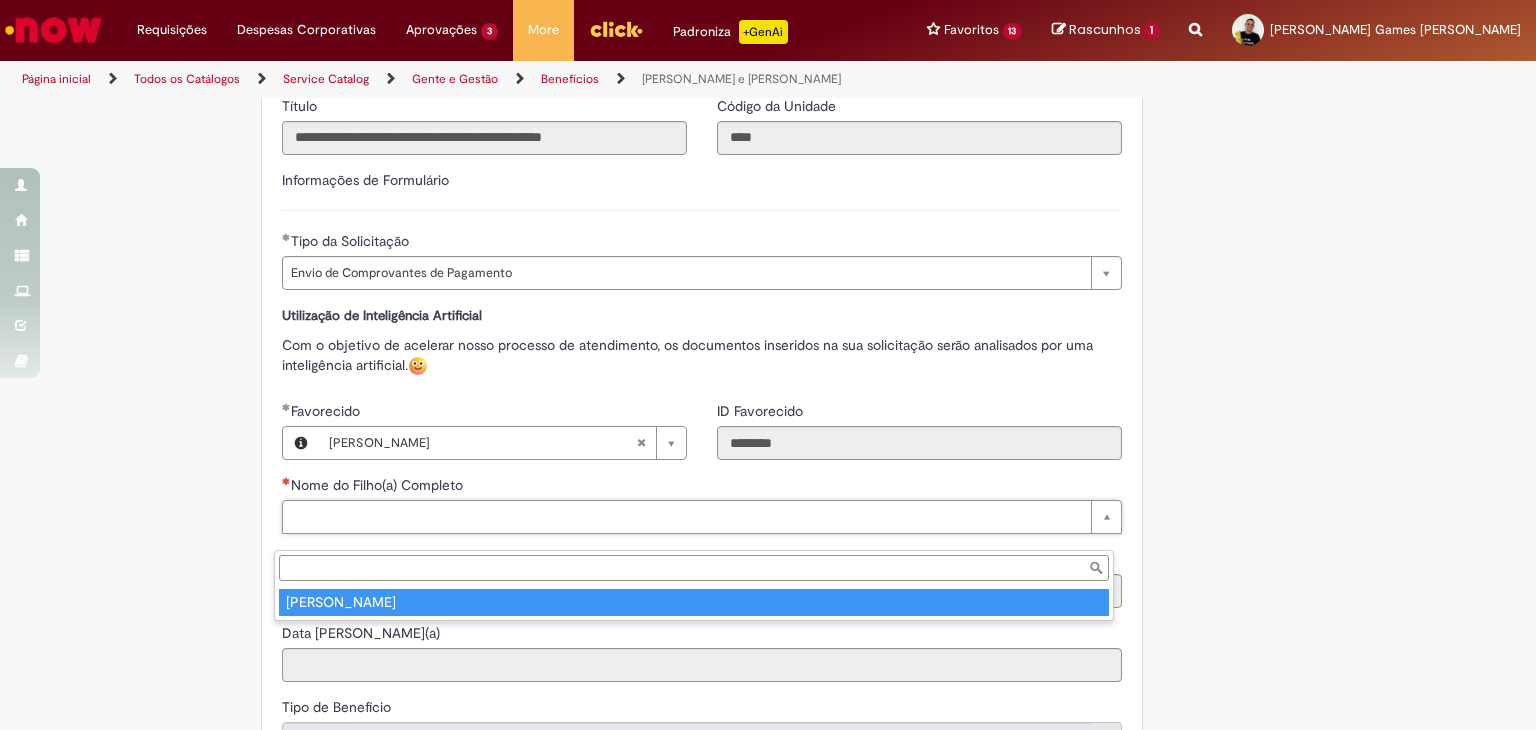 type on "**********" 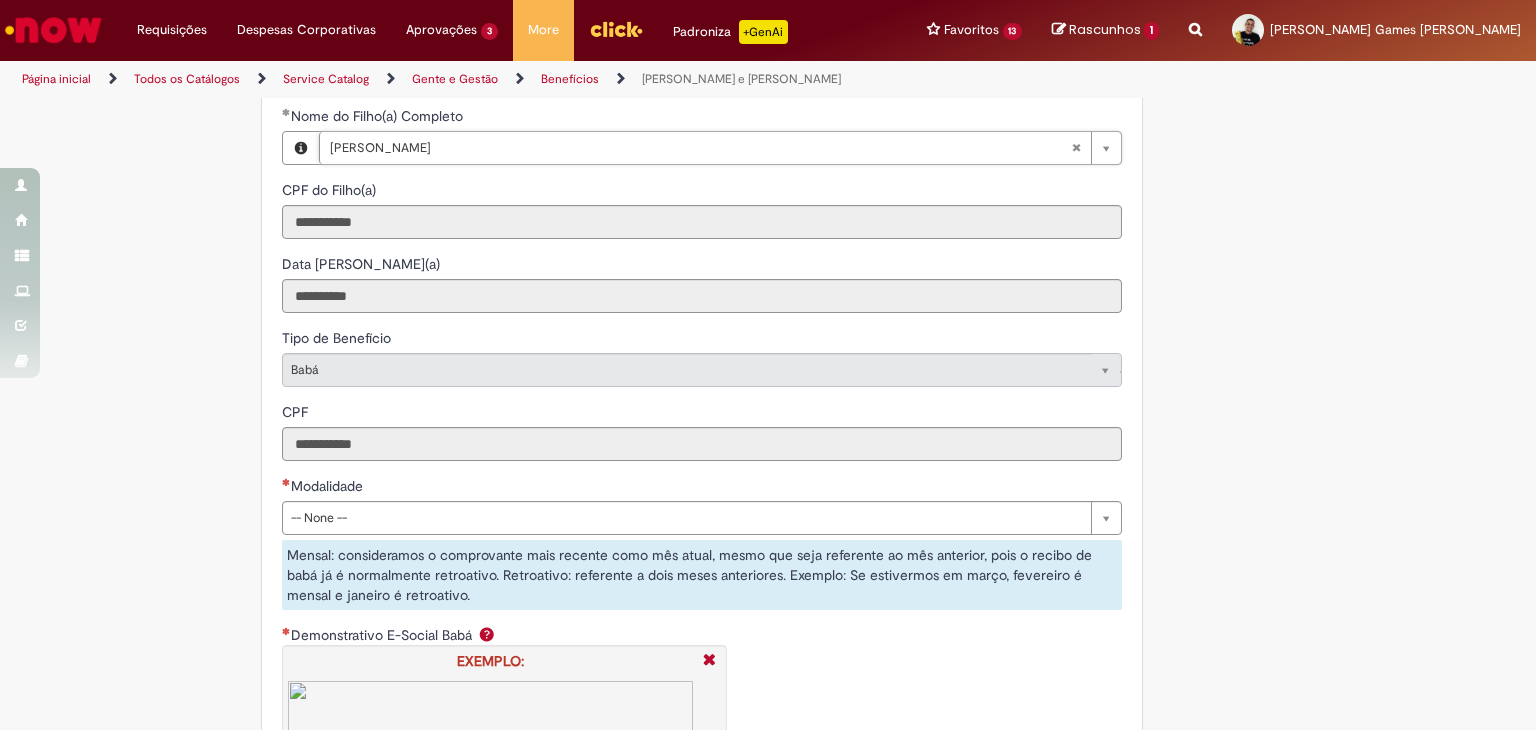 scroll, scrollTop: 1065, scrollLeft: 0, axis: vertical 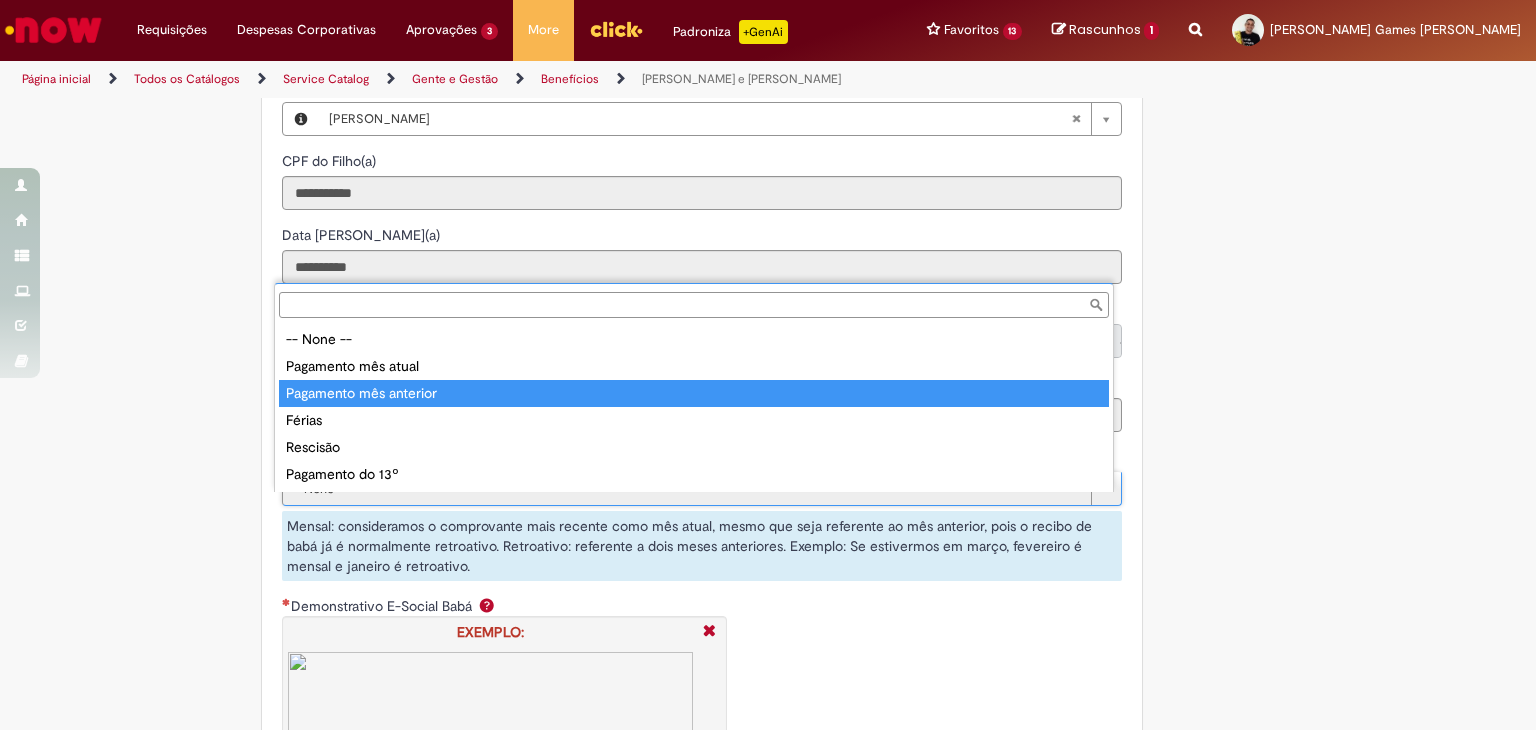 type on "**********" 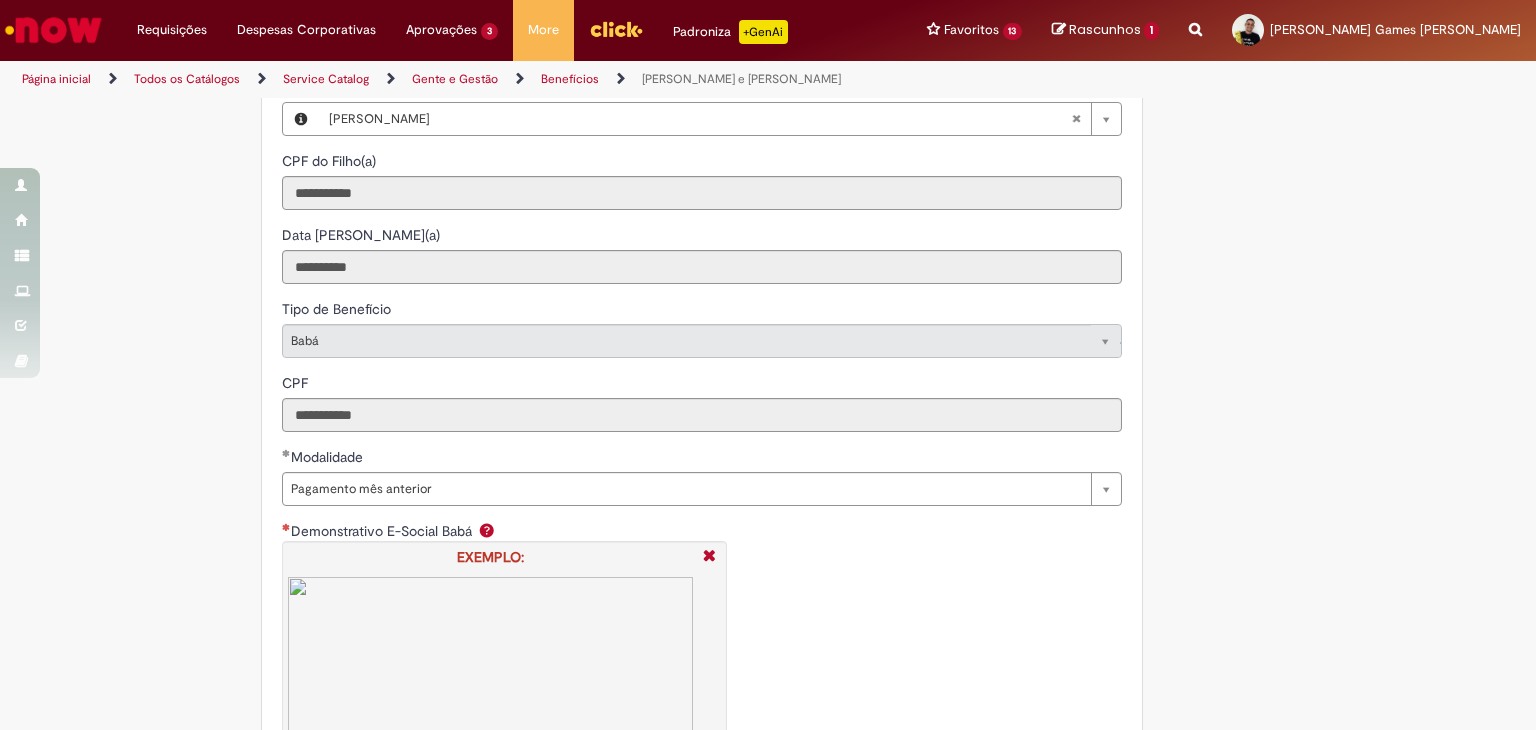 click on "**********" at bounding box center [702, 962] 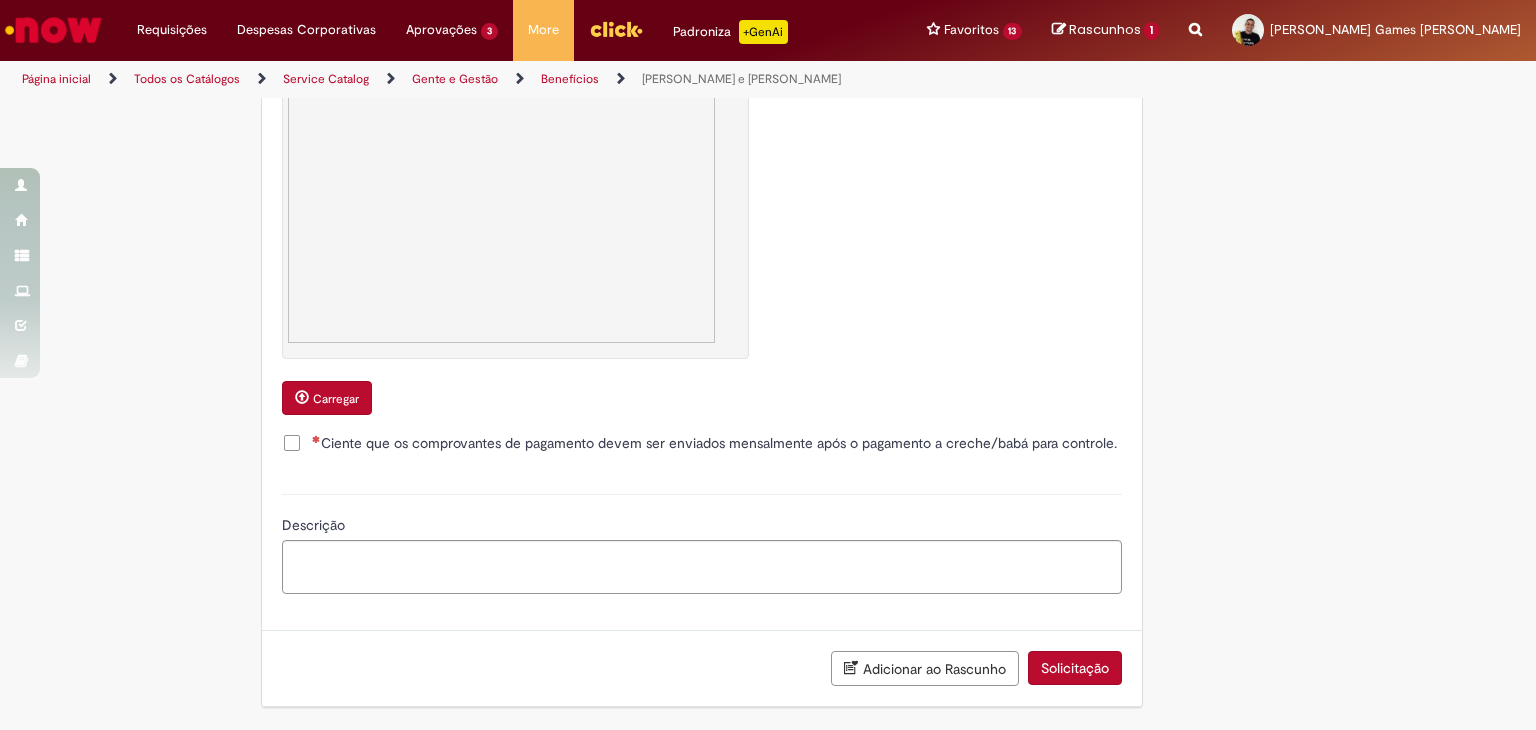 scroll, scrollTop: 2498, scrollLeft: 0, axis: vertical 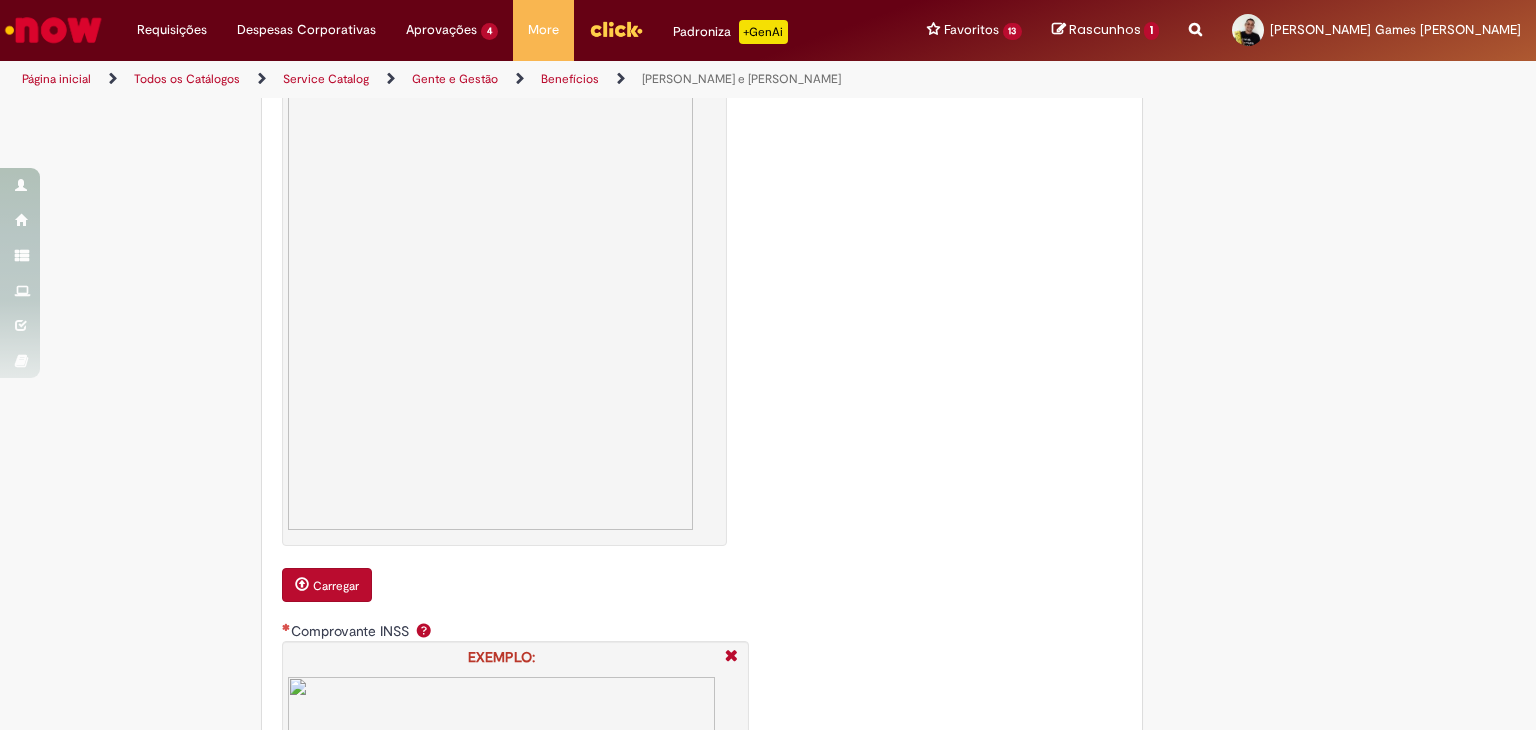click on "Carregar" at bounding box center [336, 586] 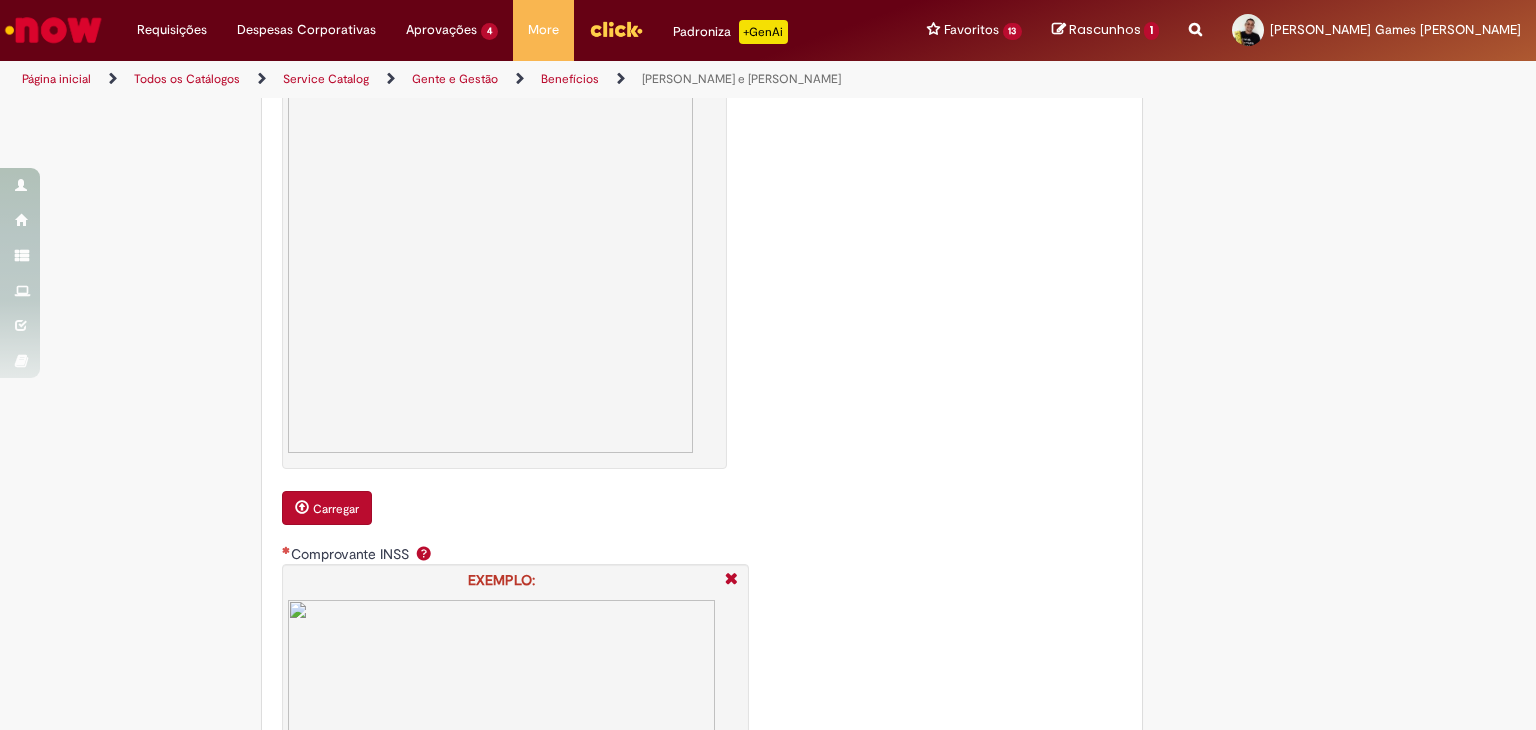 scroll, scrollTop: 1763, scrollLeft: 0, axis: vertical 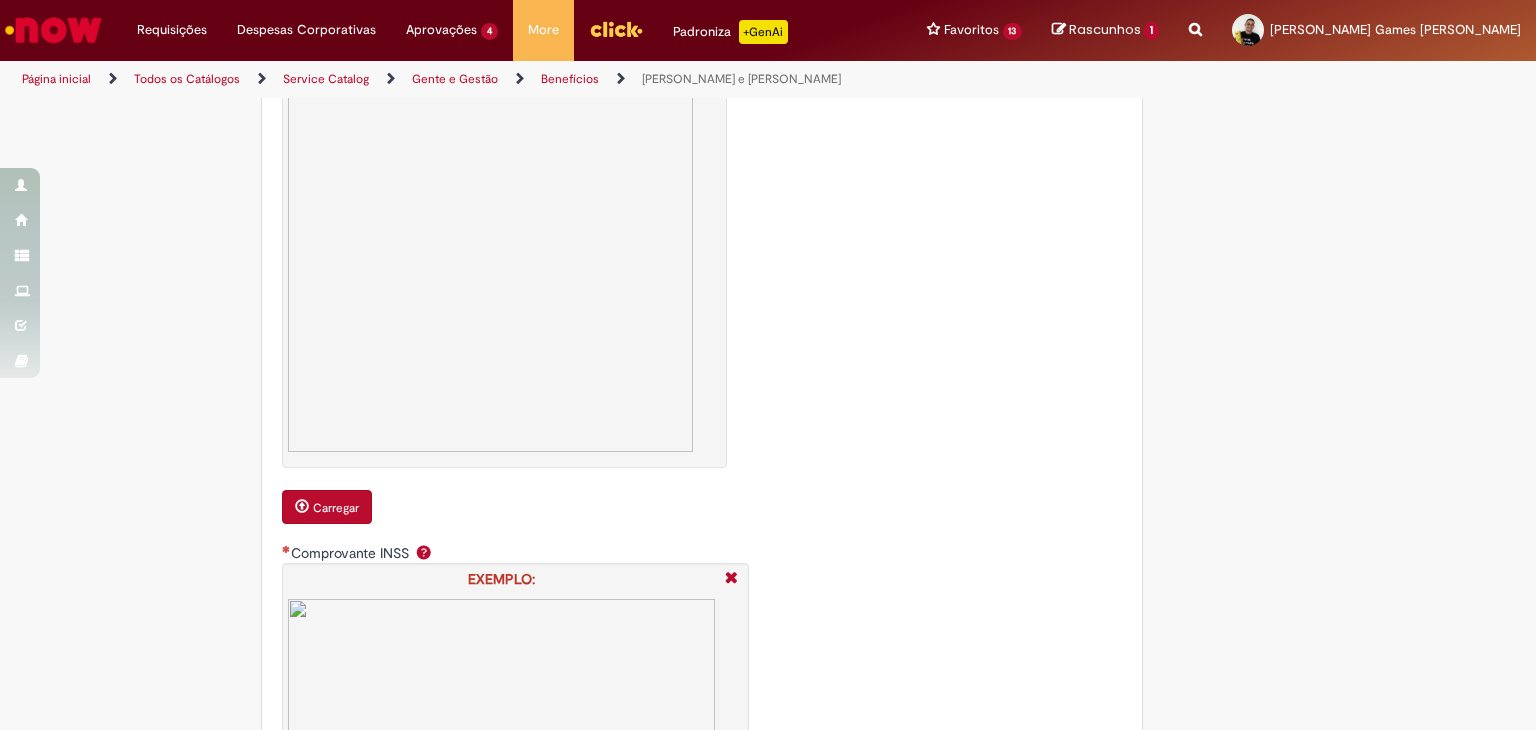 click on "Carregar" at bounding box center (336, 508) 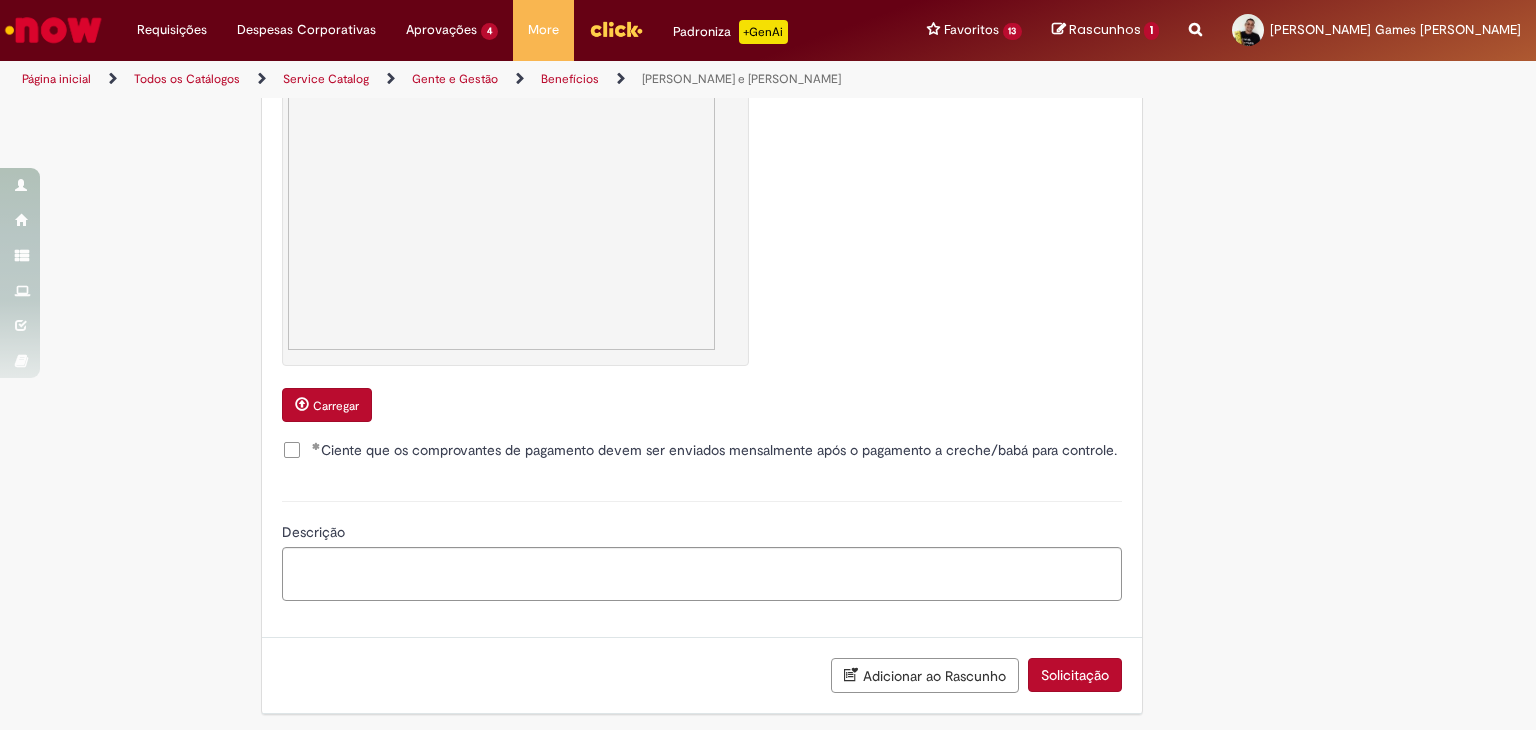 scroll, scrollTop: 2518, scrollLeft: 0, axis: vertical 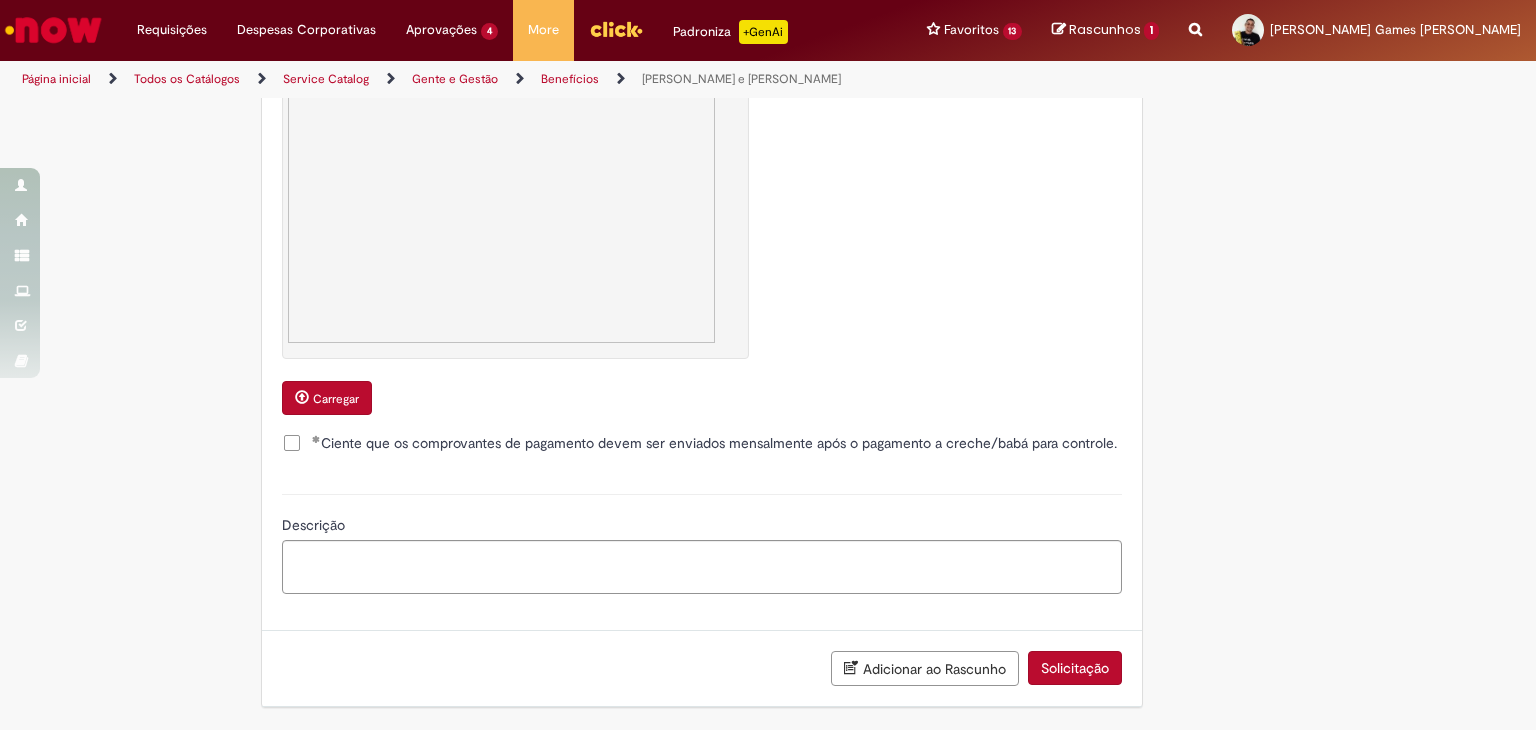 click on "Carregar" at bounding box center [336, 399] 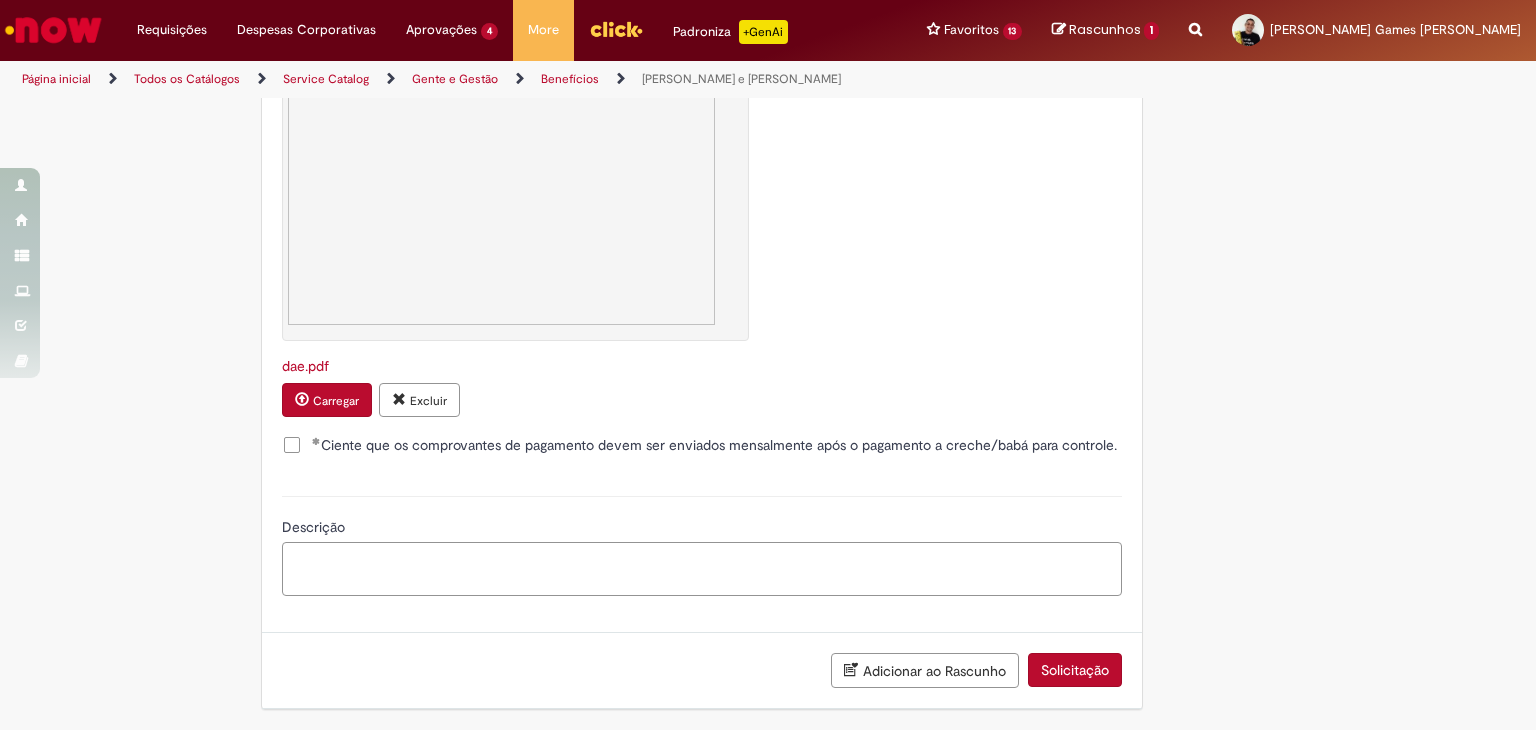 click on "Descrição" at bounding box center (702, 569) 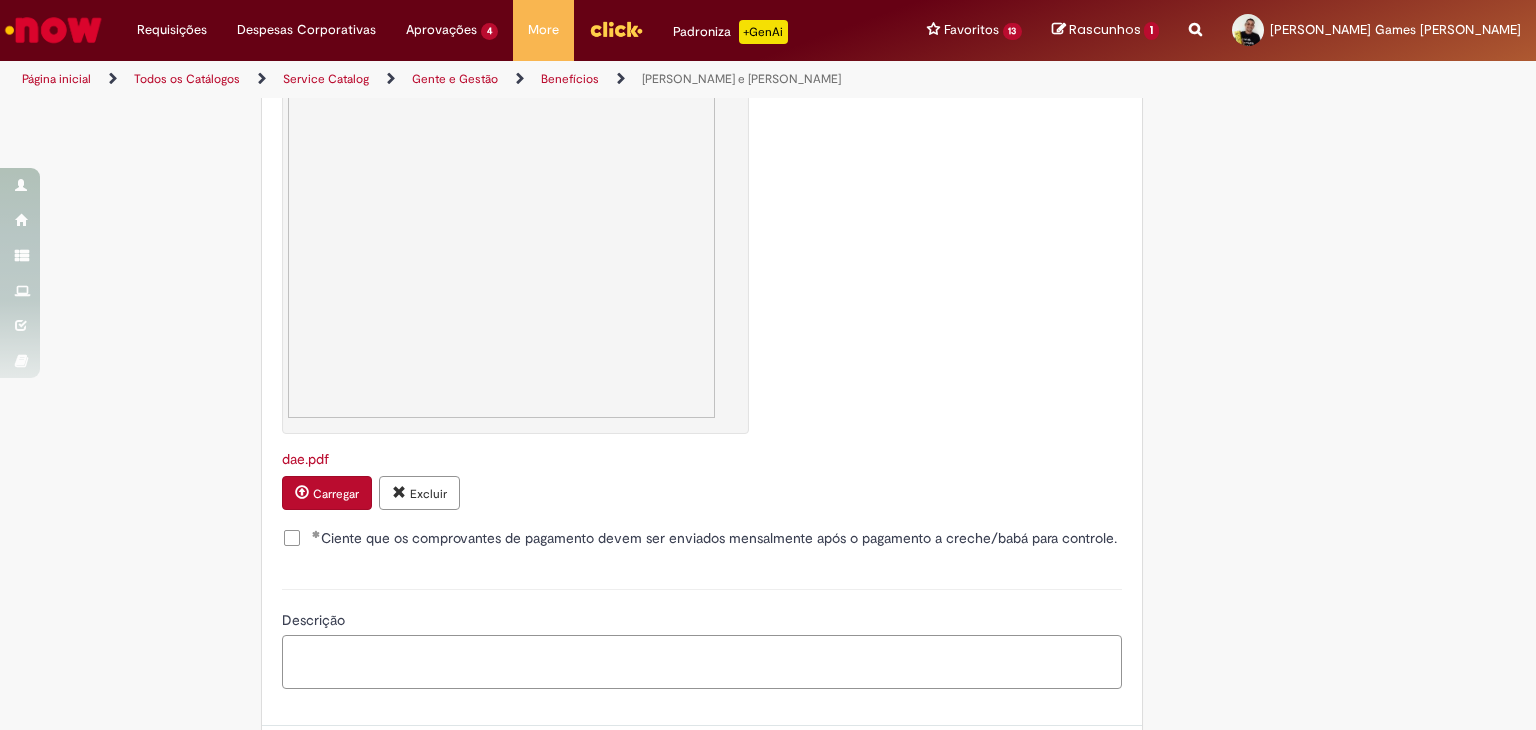 scroll, scrollTop: 2438, scrollLeft: 0, axis: vertical 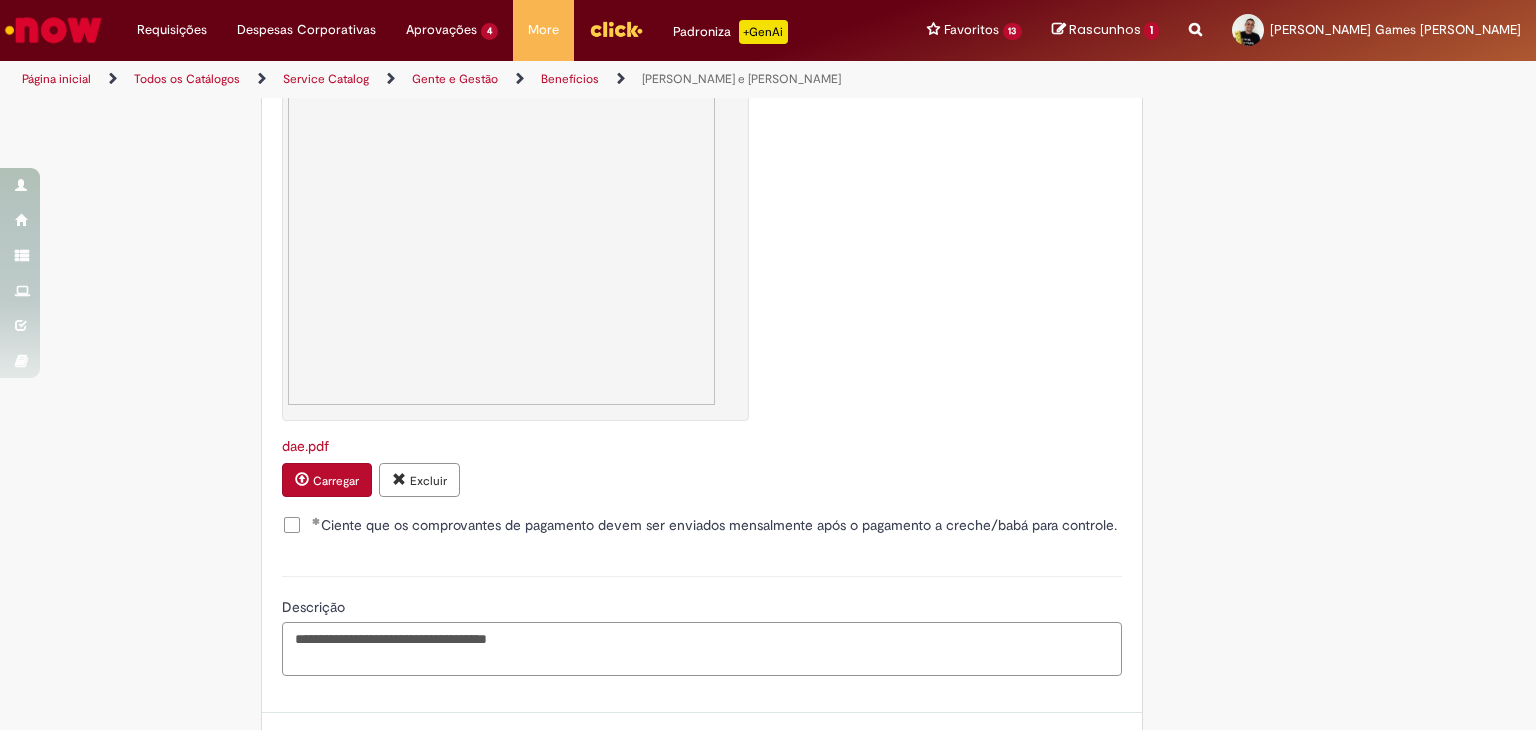 drag, startPoint x: 574, startPoint y: 655, endPoint x: 427, endPoint y: 653, distance: 147.01361 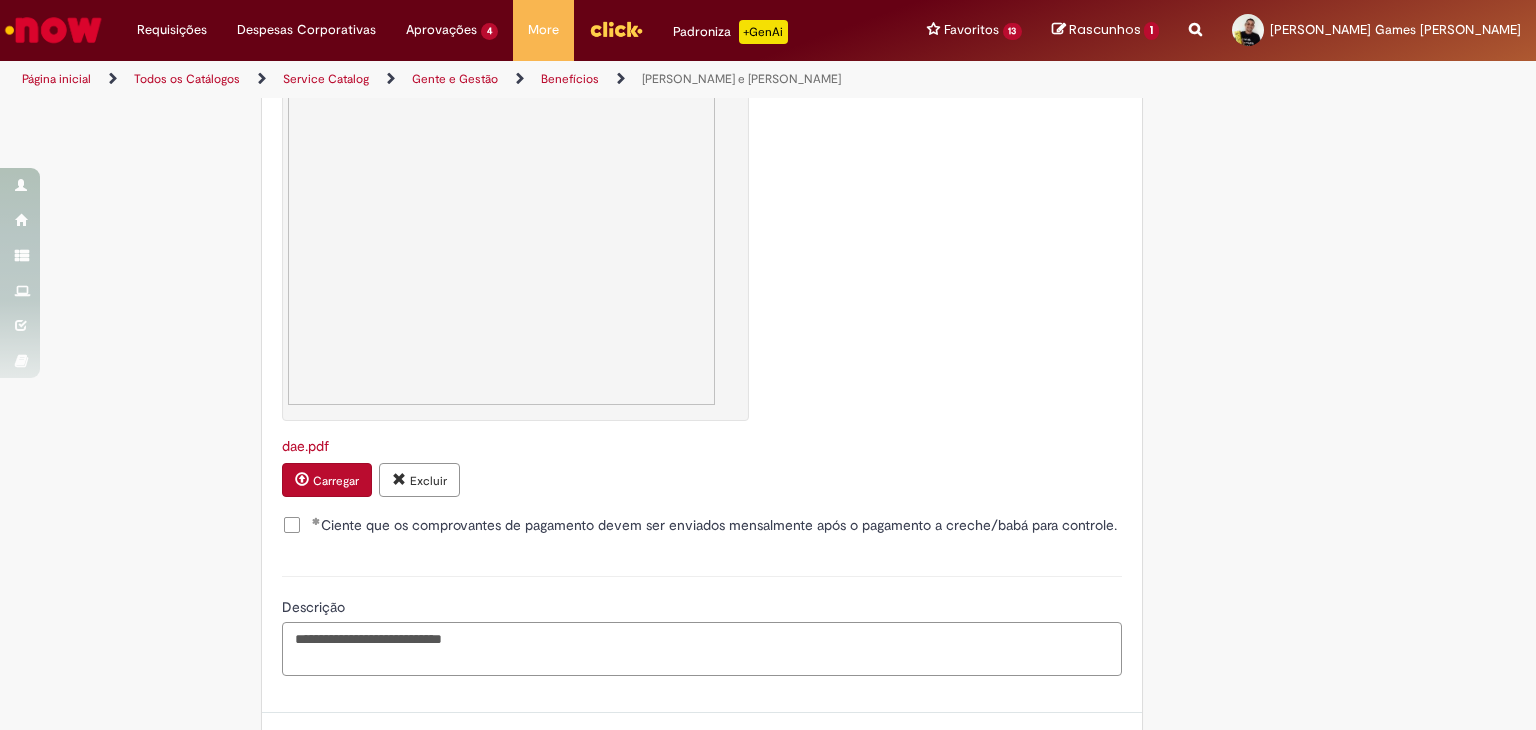 scroll, scrollTop: 2538, scrollLeft: 0, axis: vertical 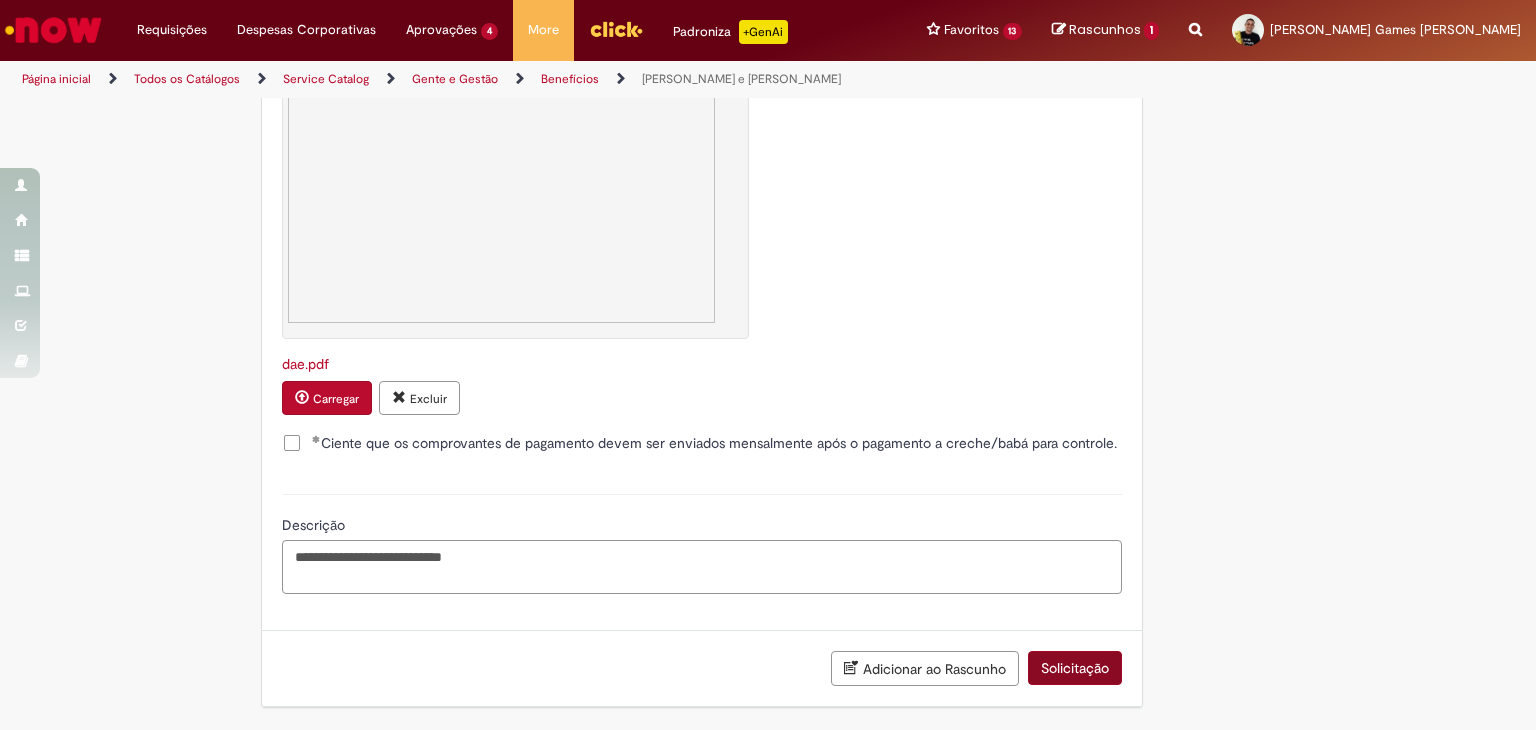 type on "**********" 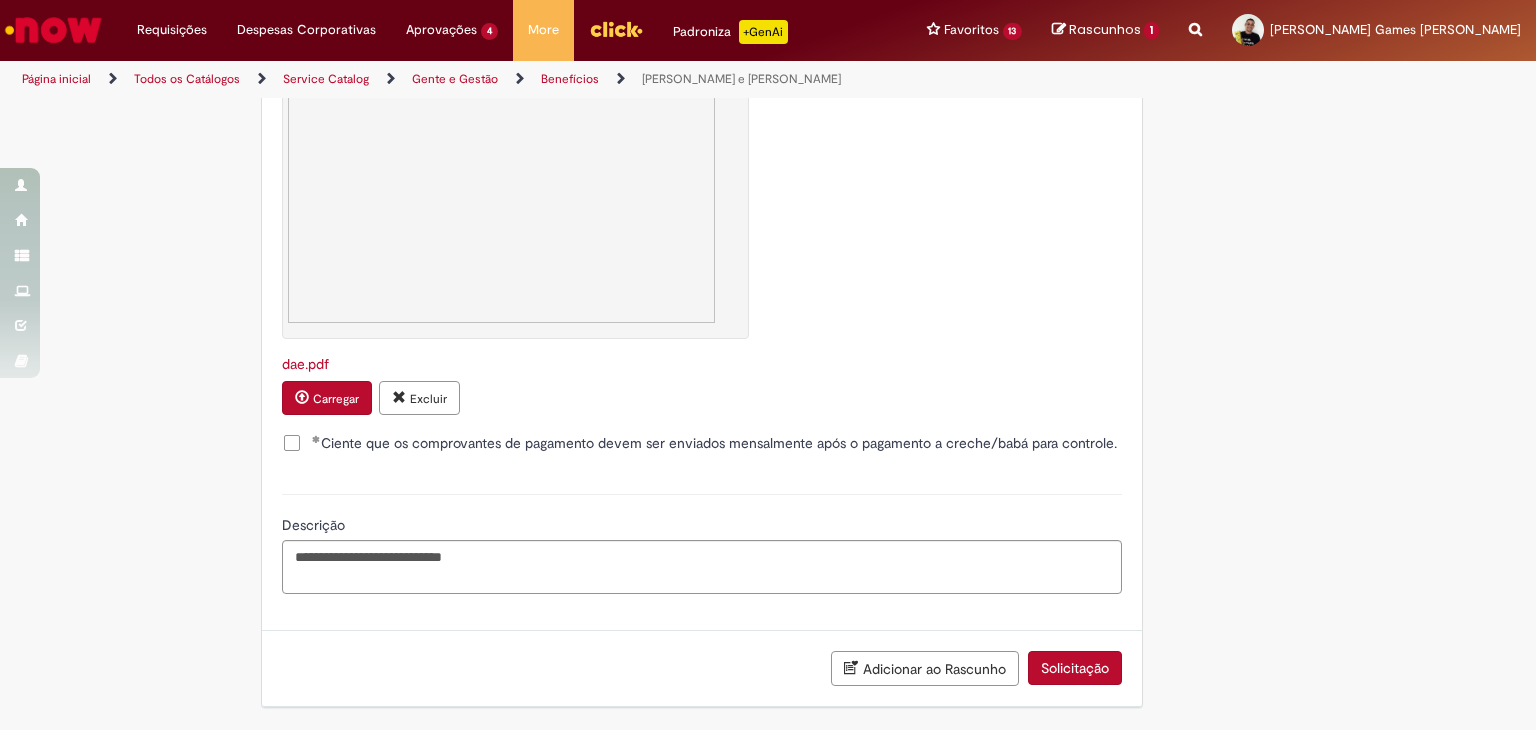 click on "Solicitação" at bounding box center [1075, 668] 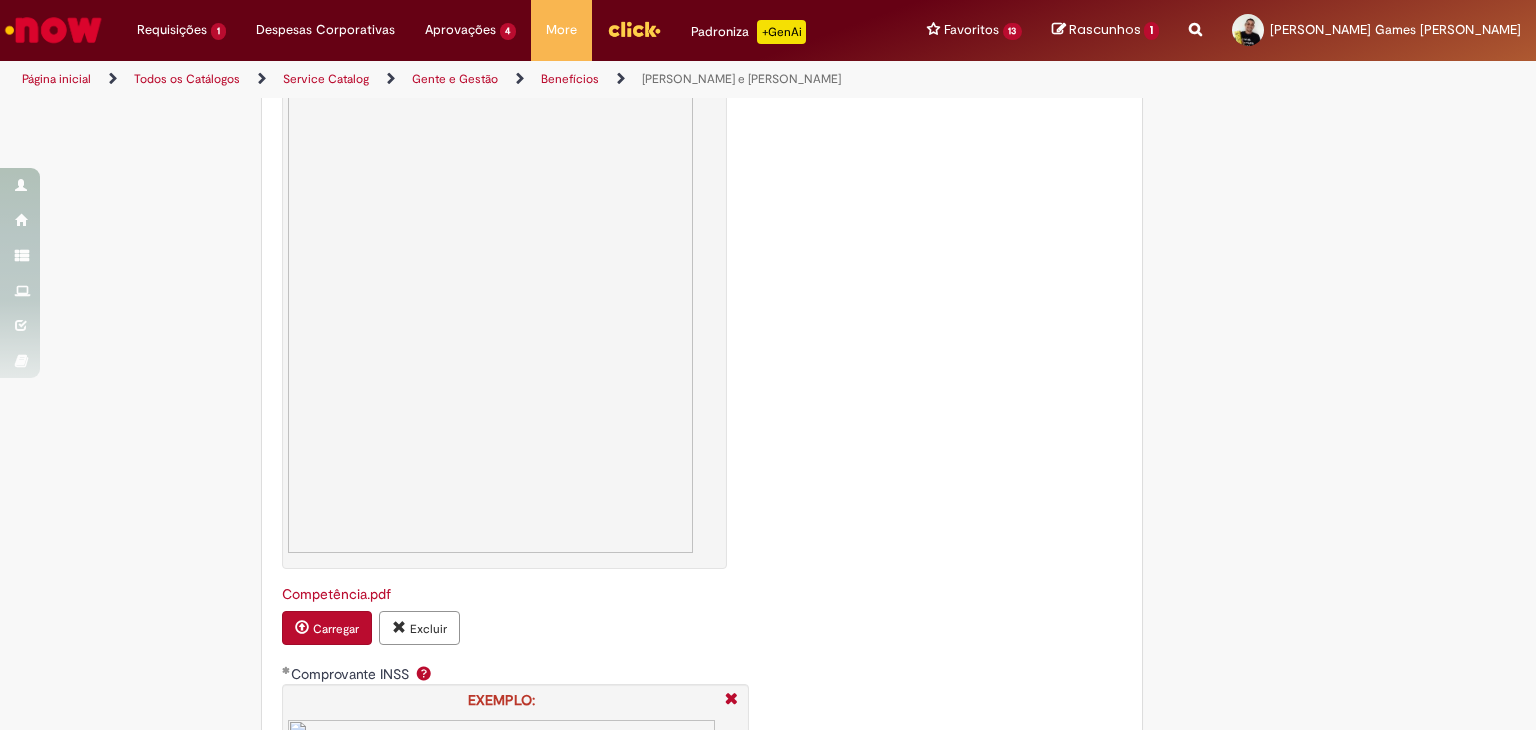 scroll, scrollTop: 0, scrollLeft: 0, axis: both 